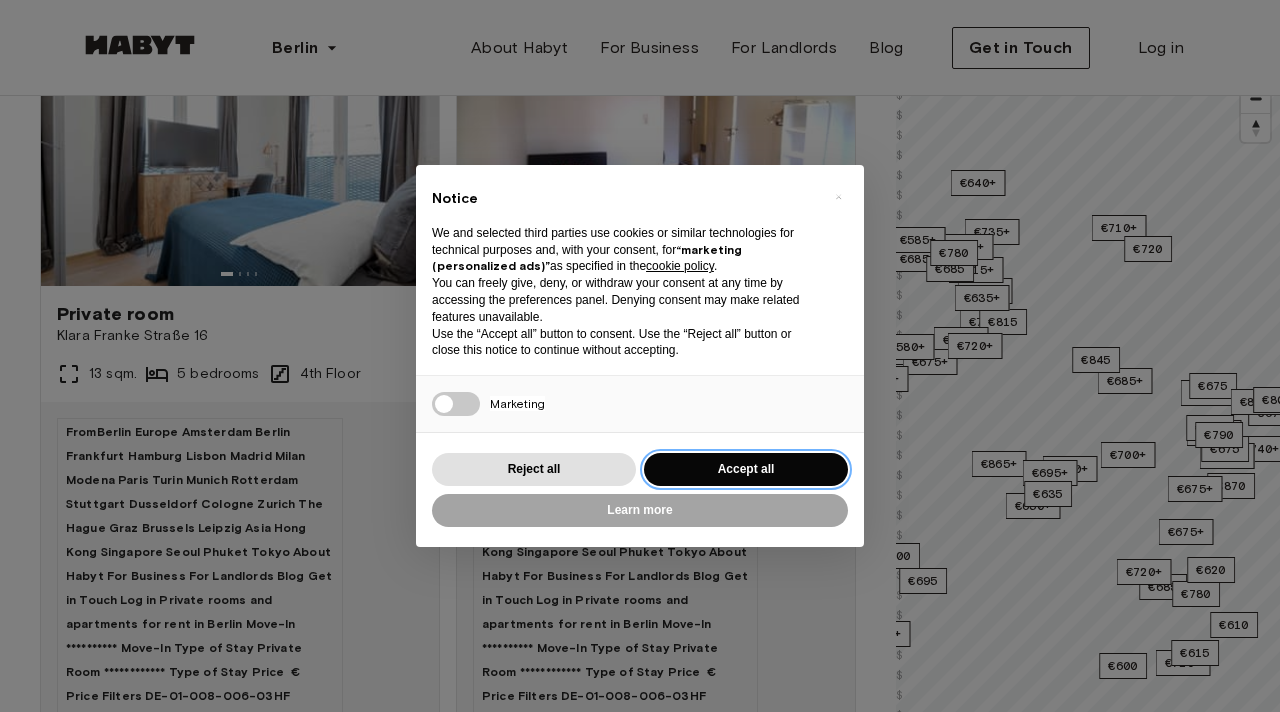click on "Accept all" at bounding box center [746, 469] 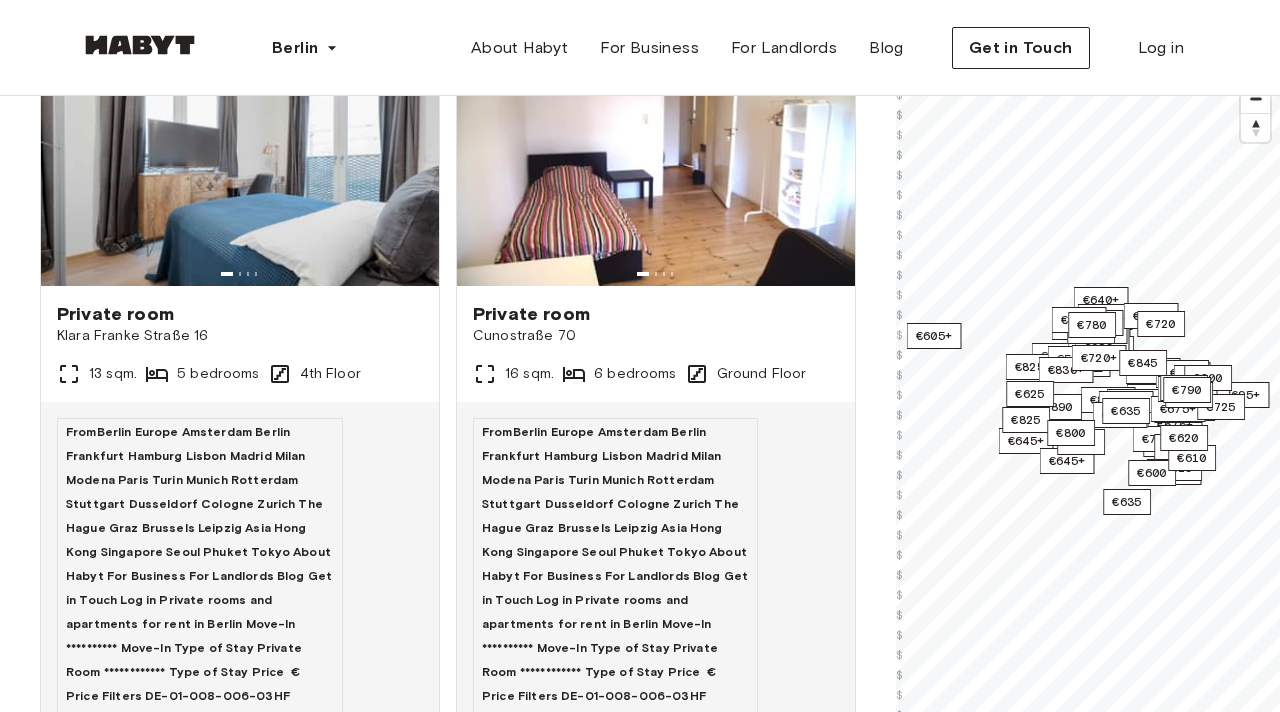 scroll, scrollTop: 230, scrollLeft: 0, axis: vertical 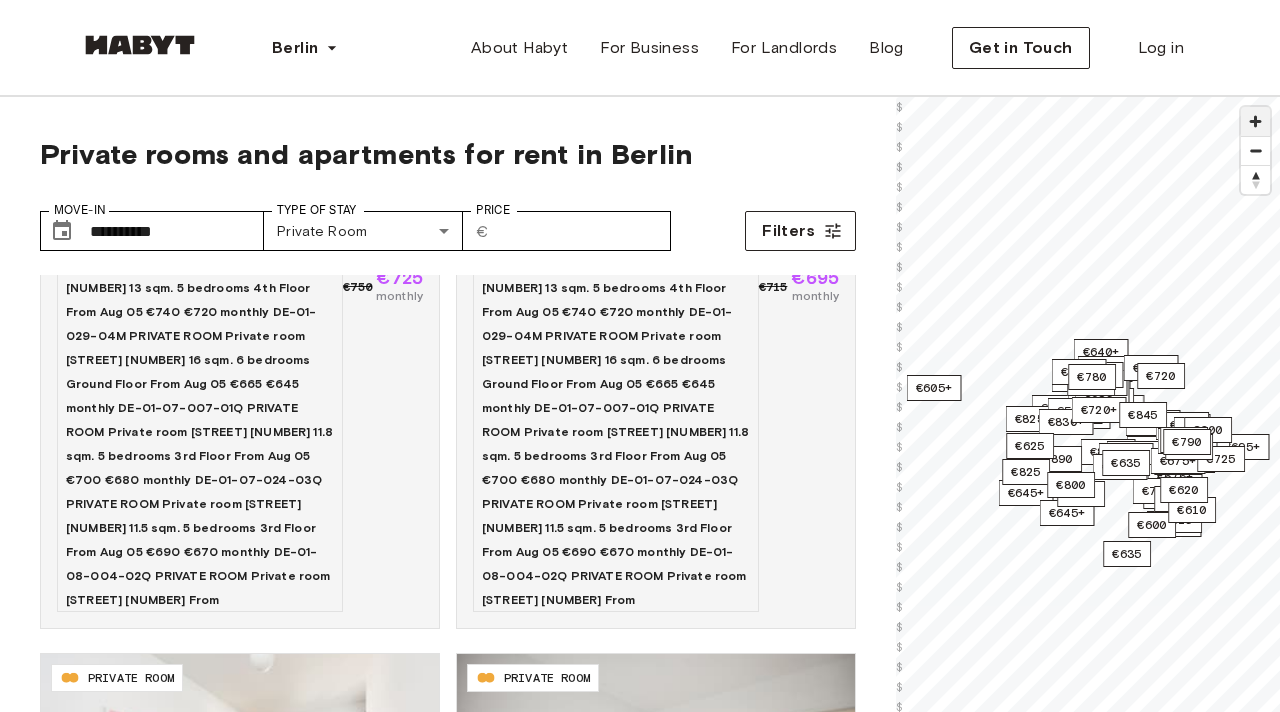click at bounding box center (1255, 121) 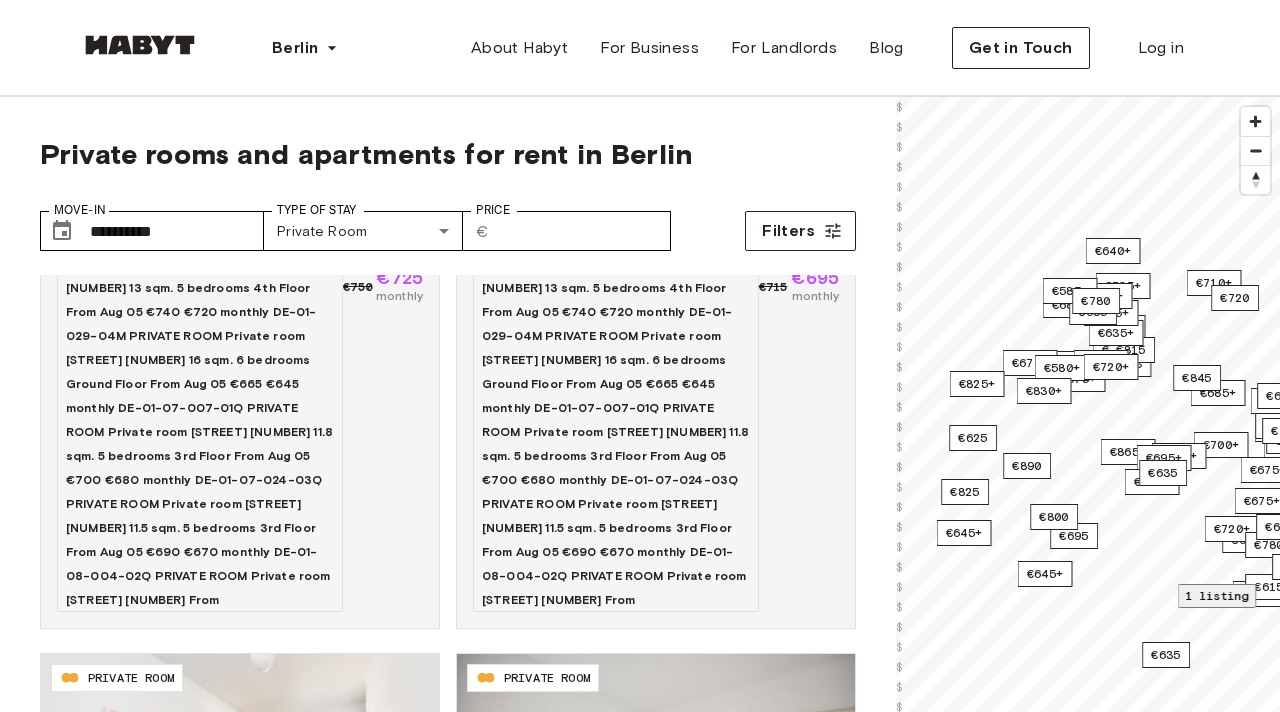 click on "1 listing" at bounding box center (1217, 595) 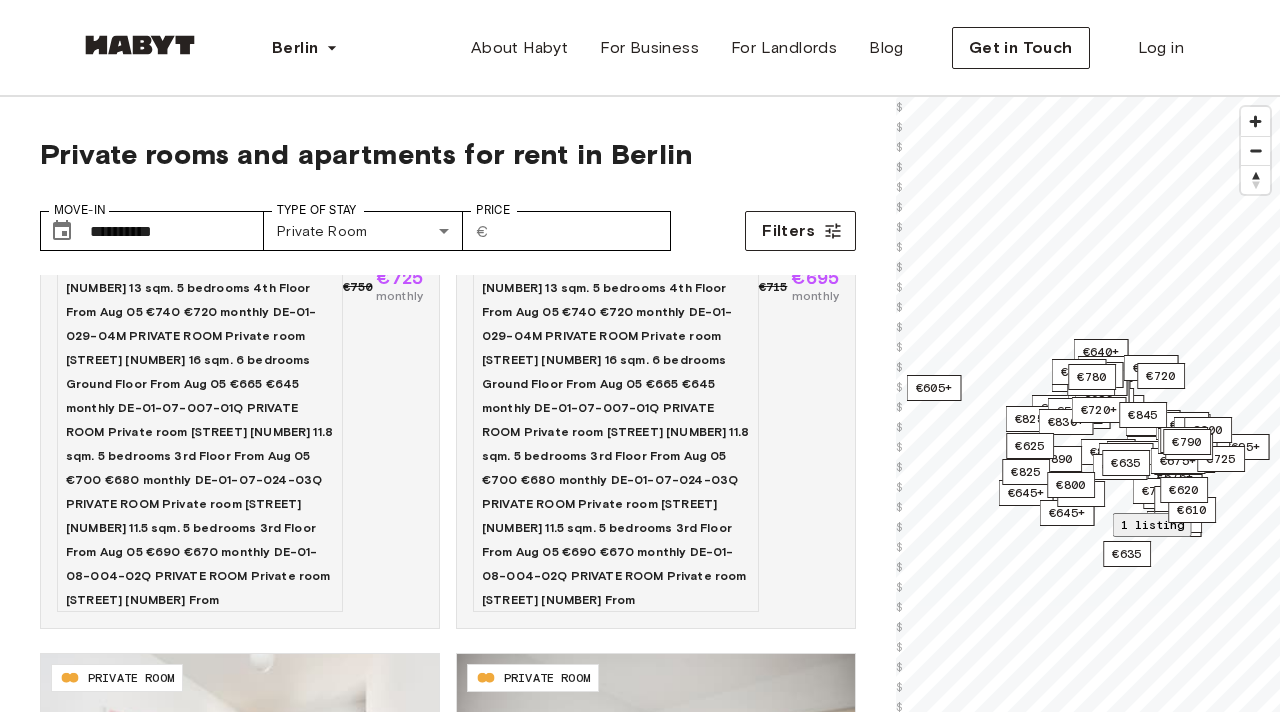 click at bounding box center [1088, 858] 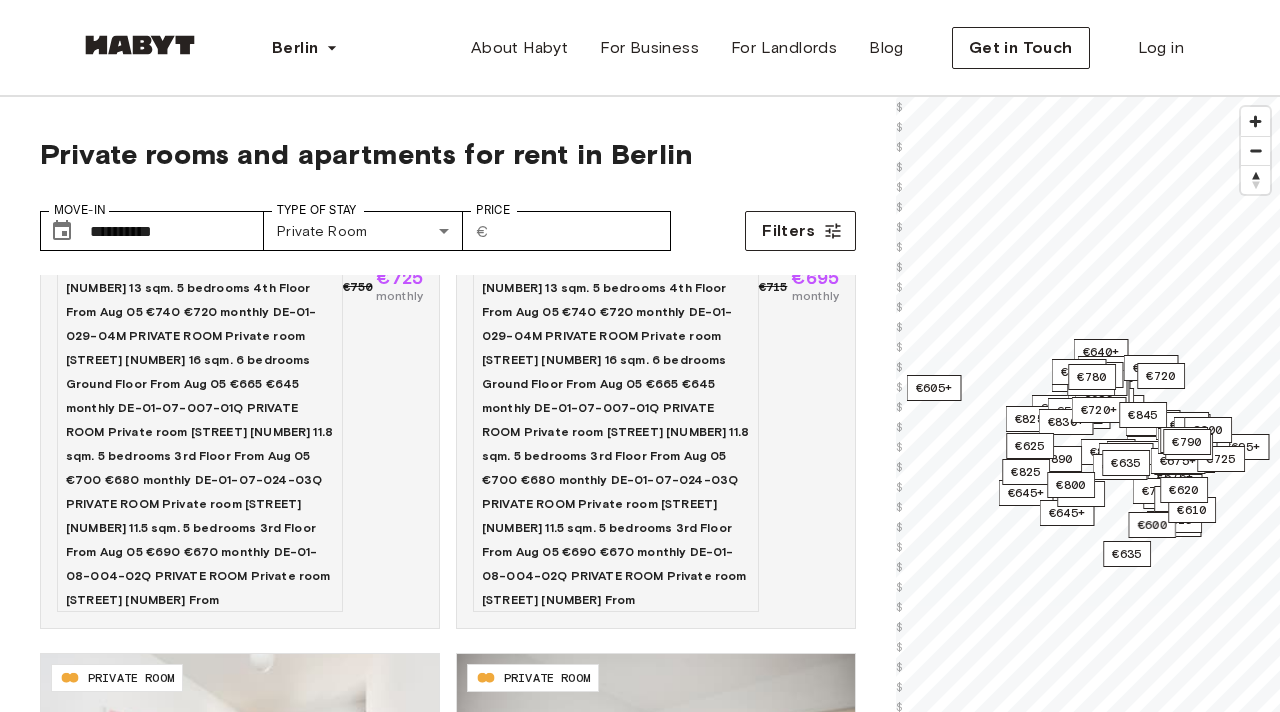 scroll, scrollTop: 0, scrollLeft: 0, axis: both 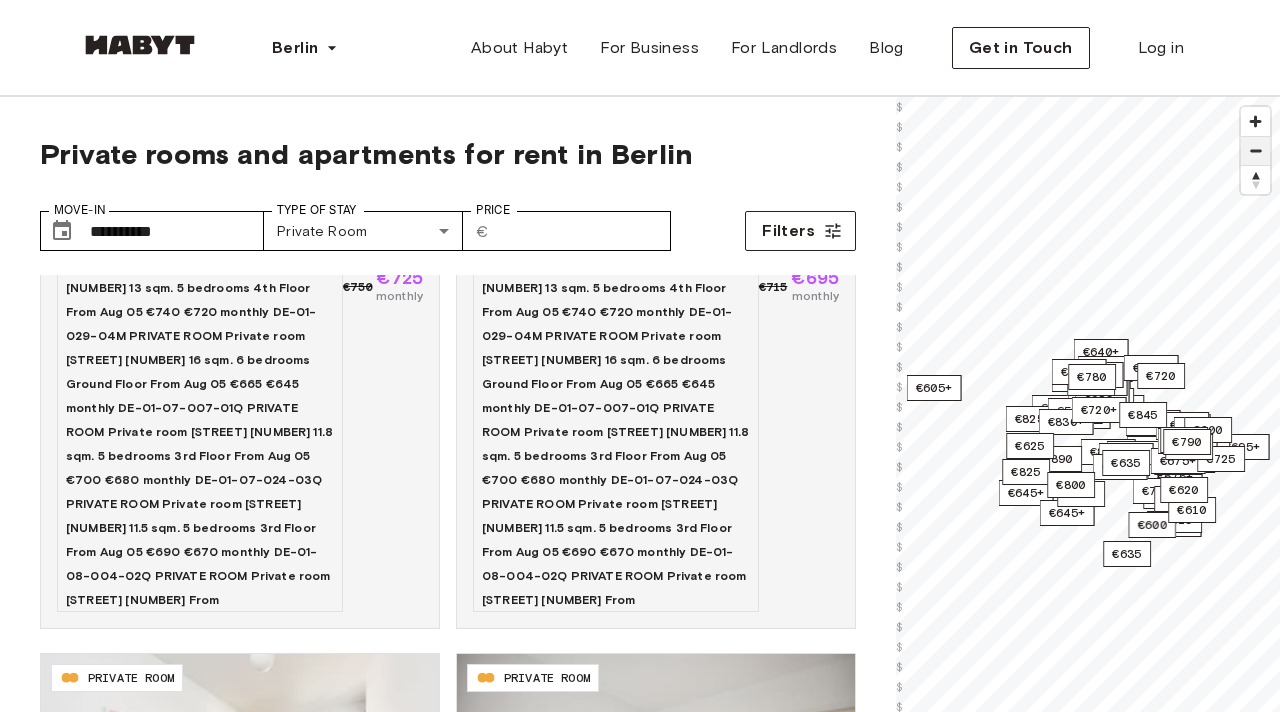 click at bounding box center [1255, 151] 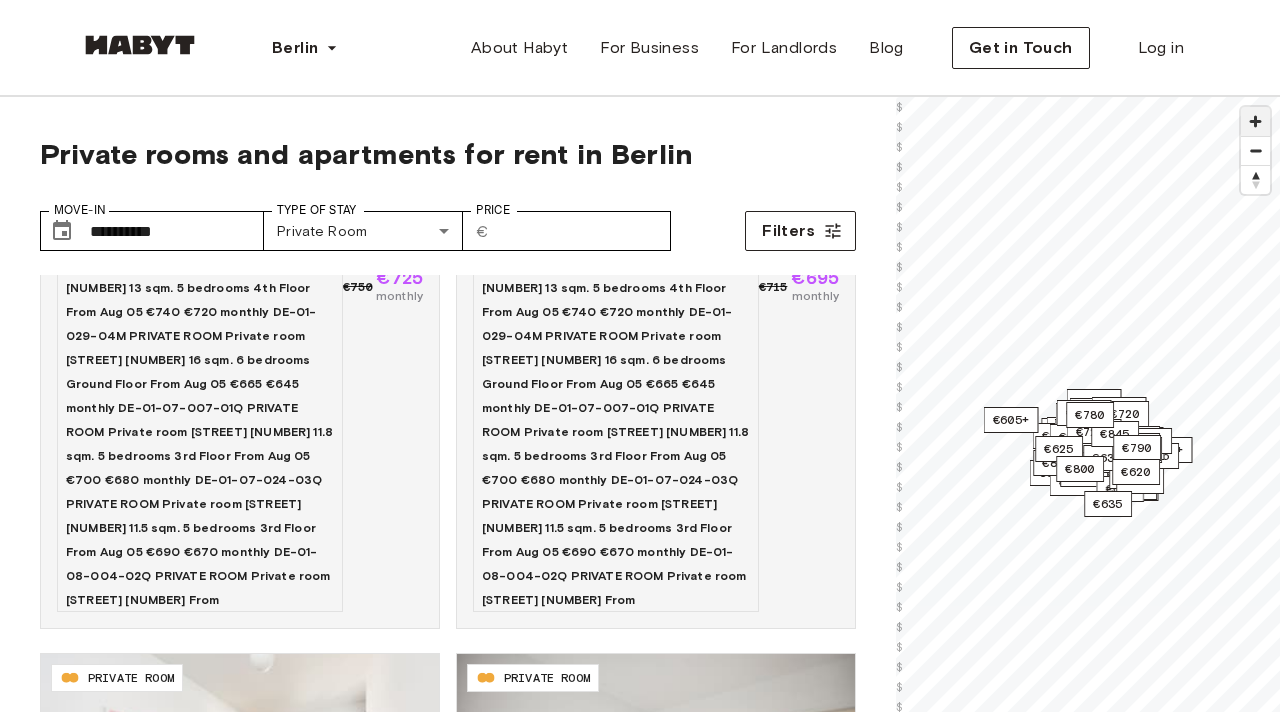 click at bounding box center (1255, 121) 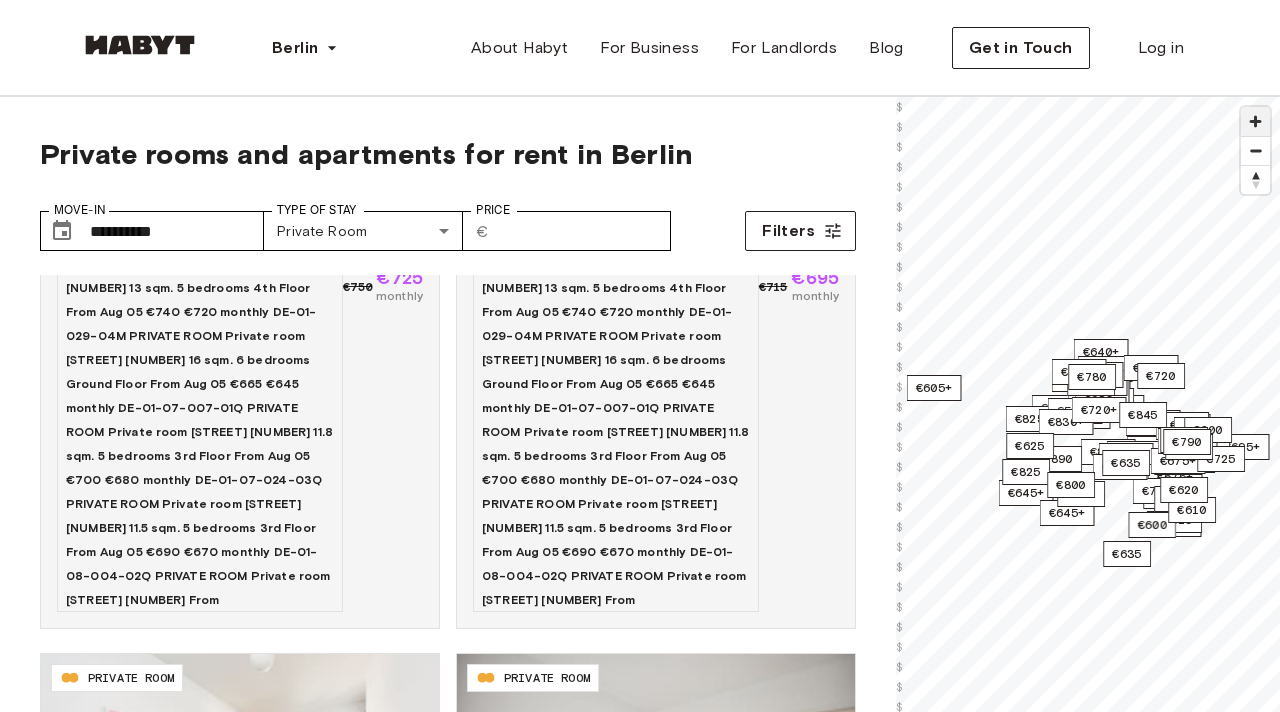 click at bounding box center (1255, 121) 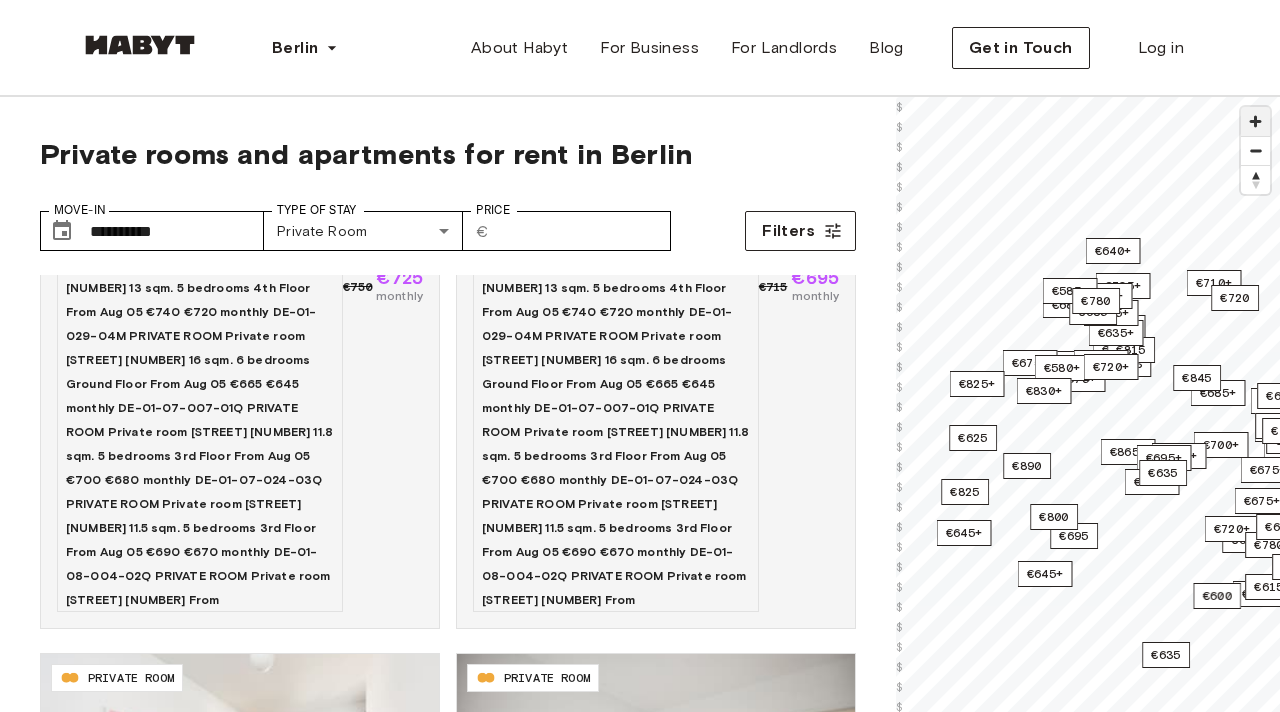 click at bounding box center (1255, 121) 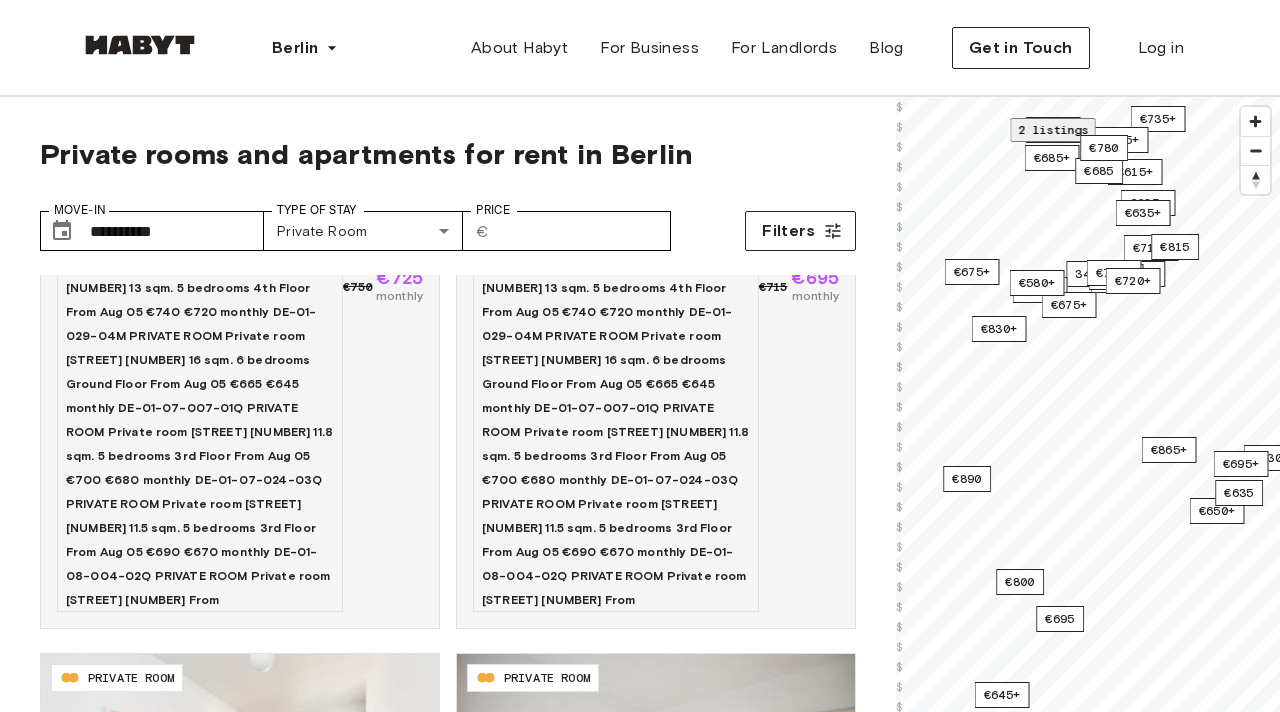 click on "2 listings" at bounding box center (1053, 129) 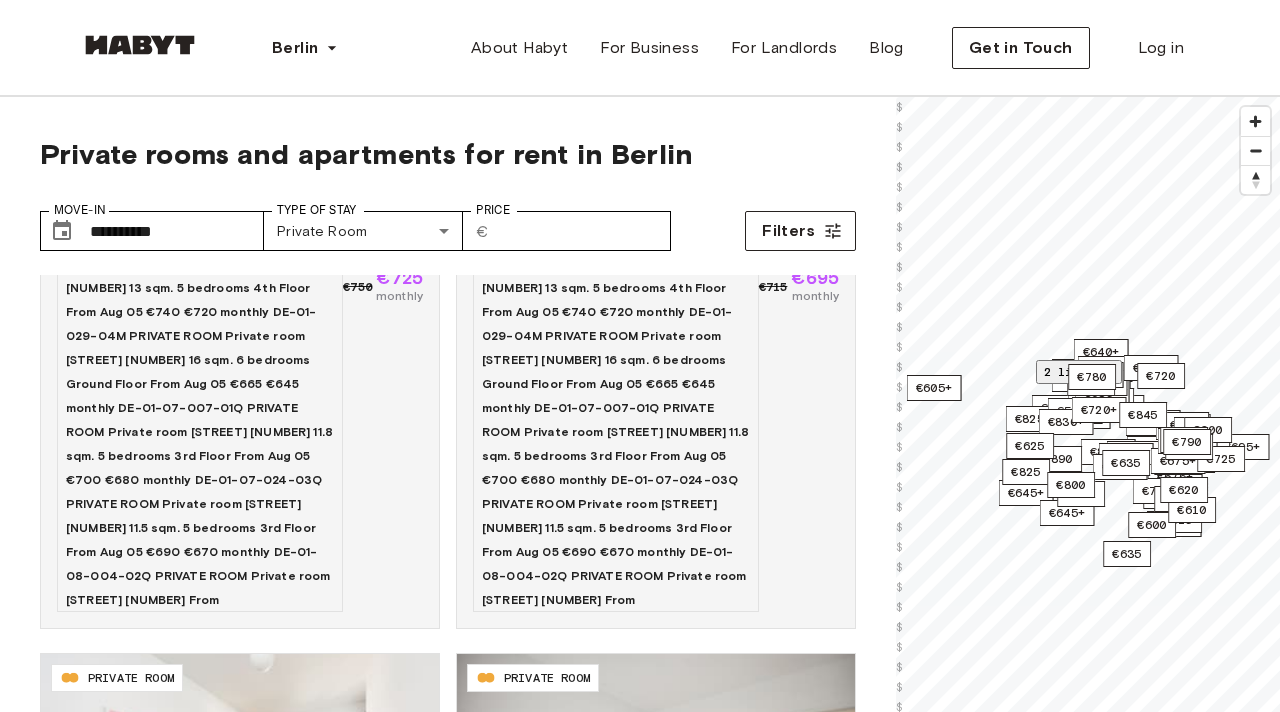 click at bounding box center (1088, 858) 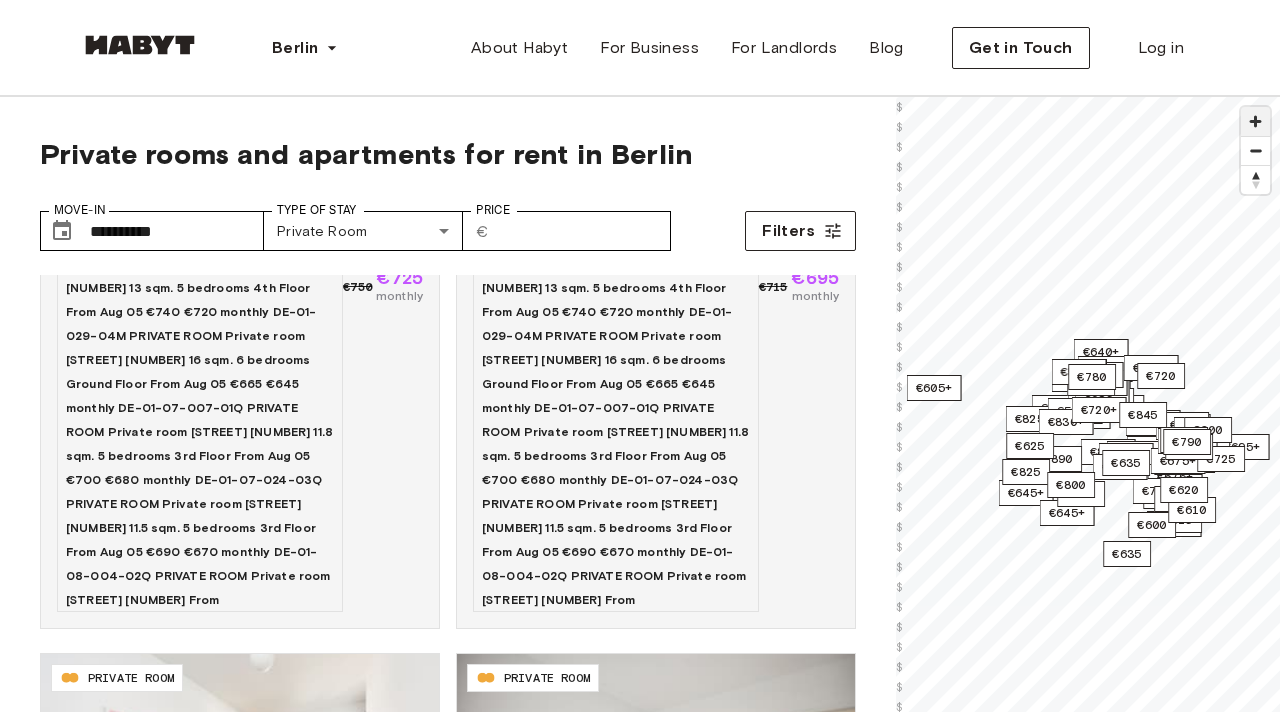 click at bounding box center [1255, 121] 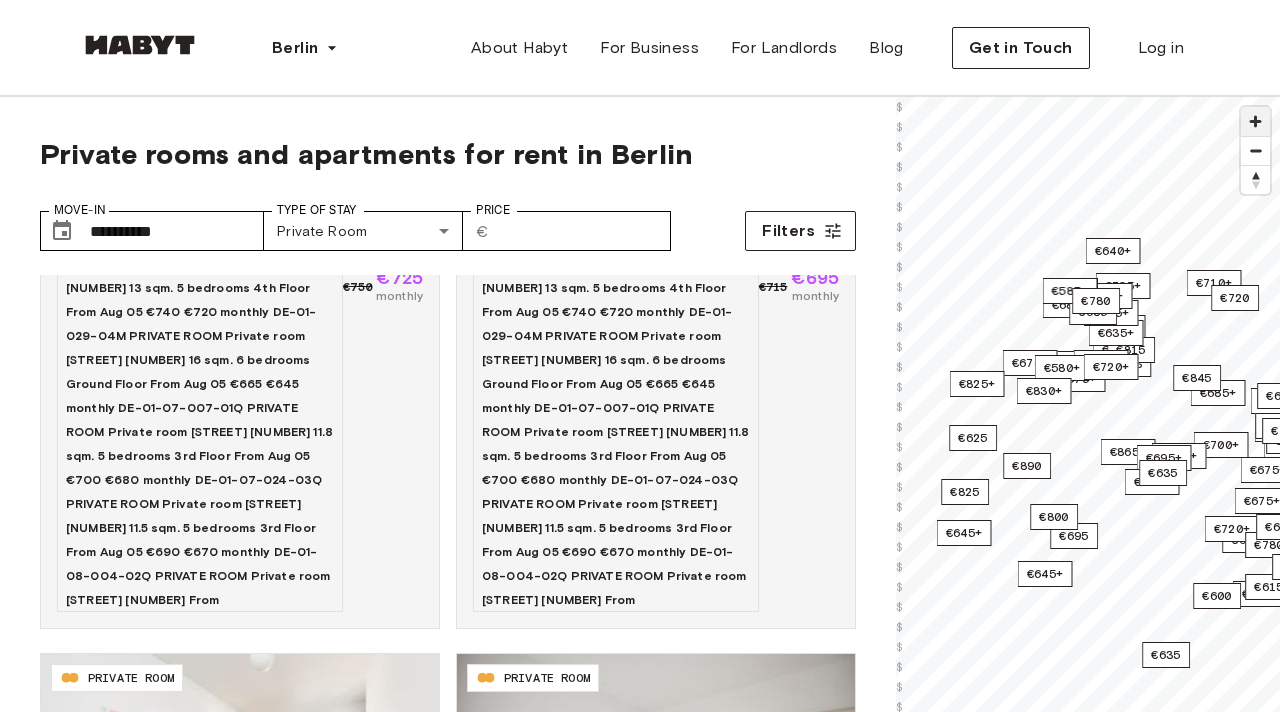 click at bounding box center (1255, 121) 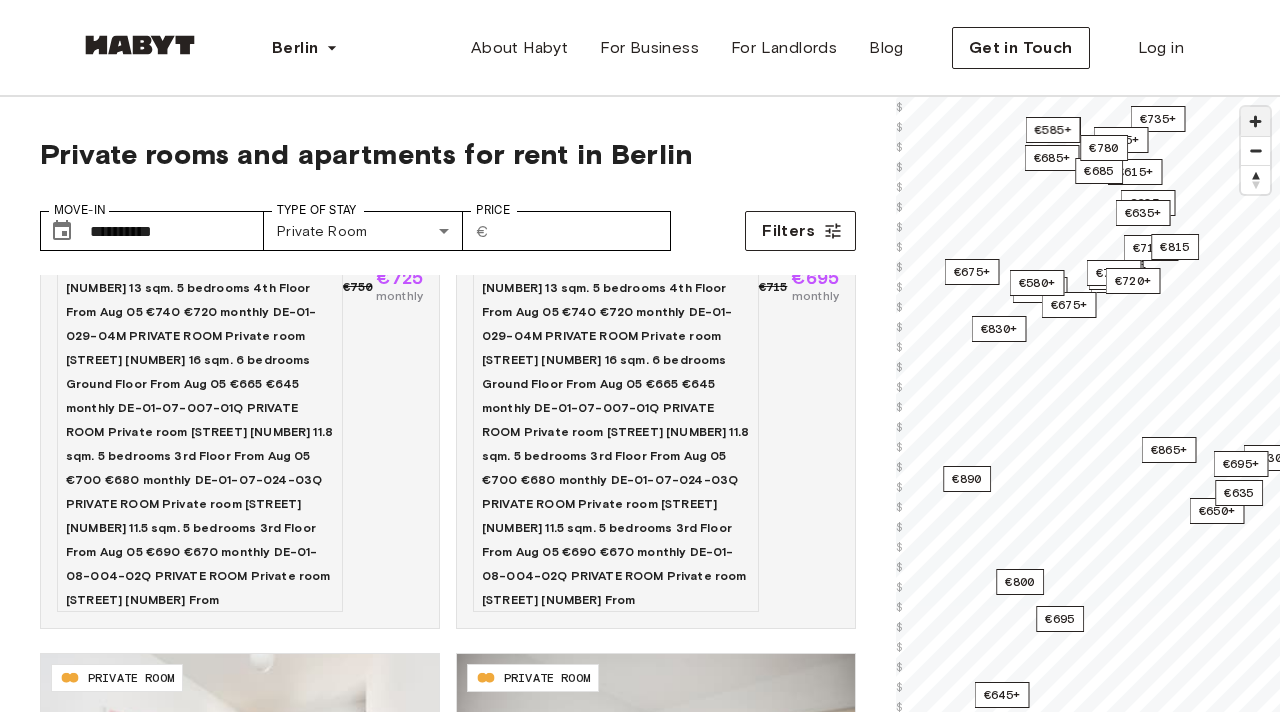 click at bounding box center [1255, 121] 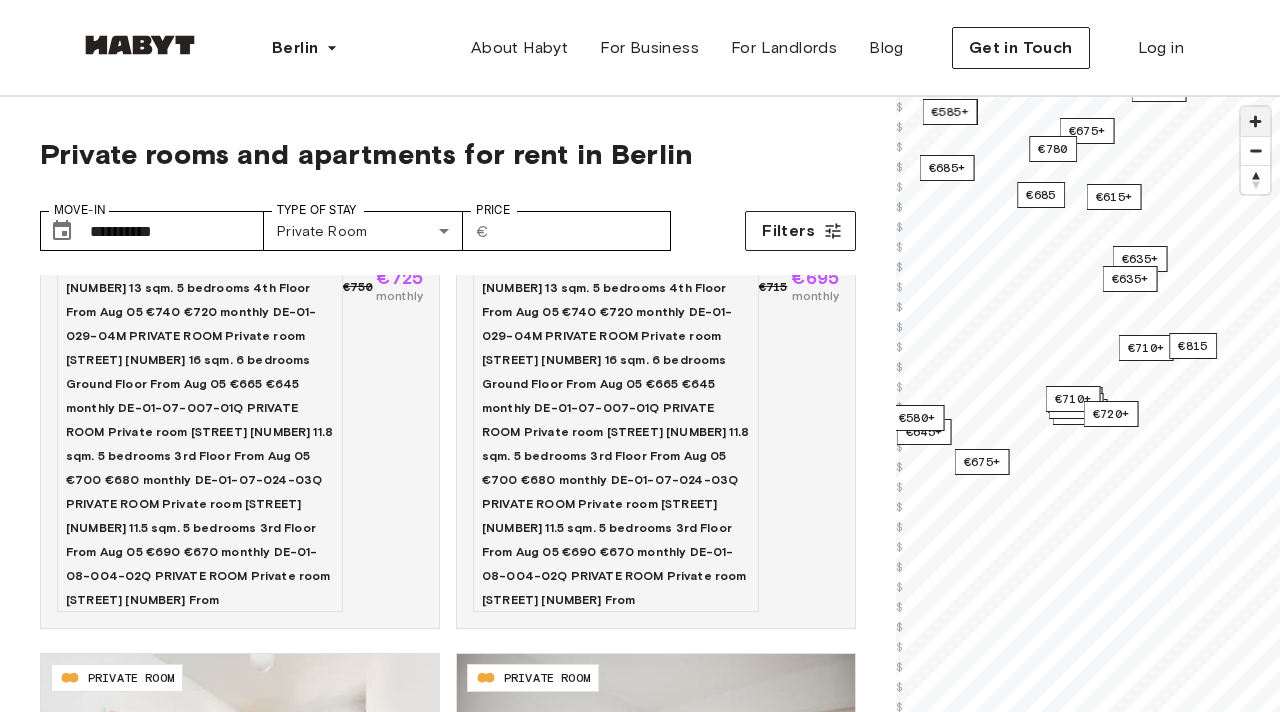 click at bounding box center (1255, 121) 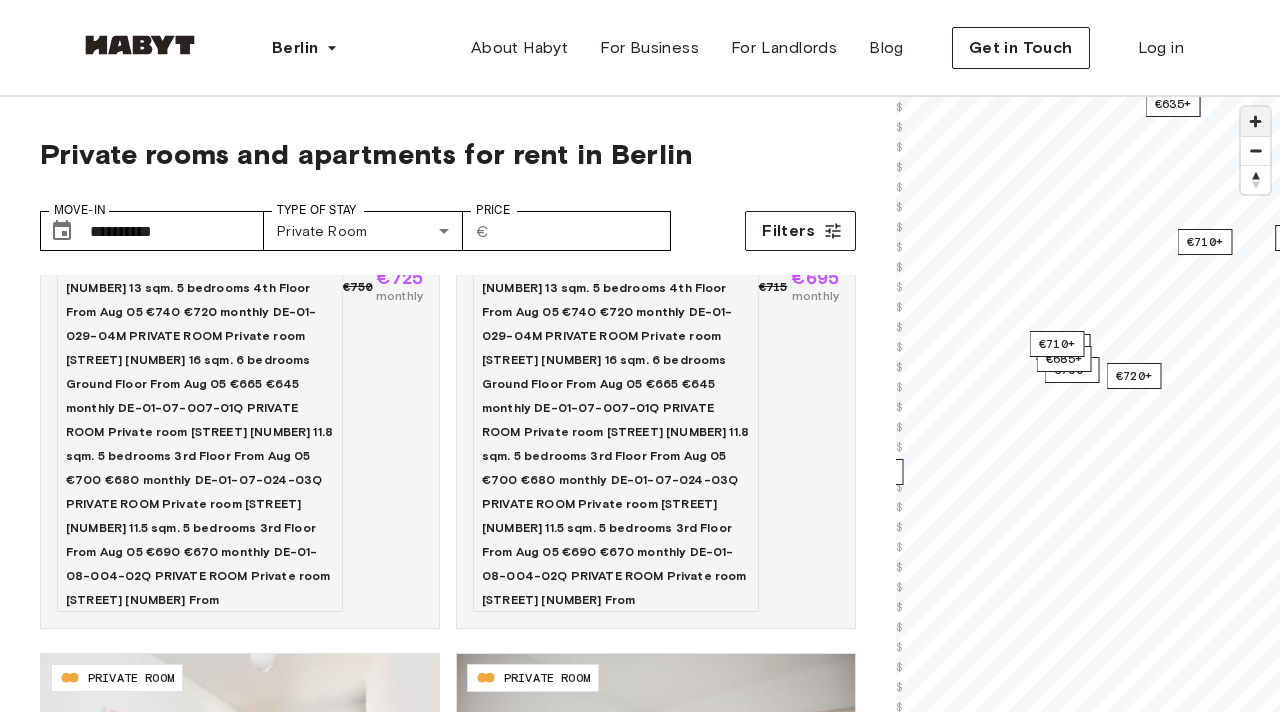 click at bounding box center (1255, 121) 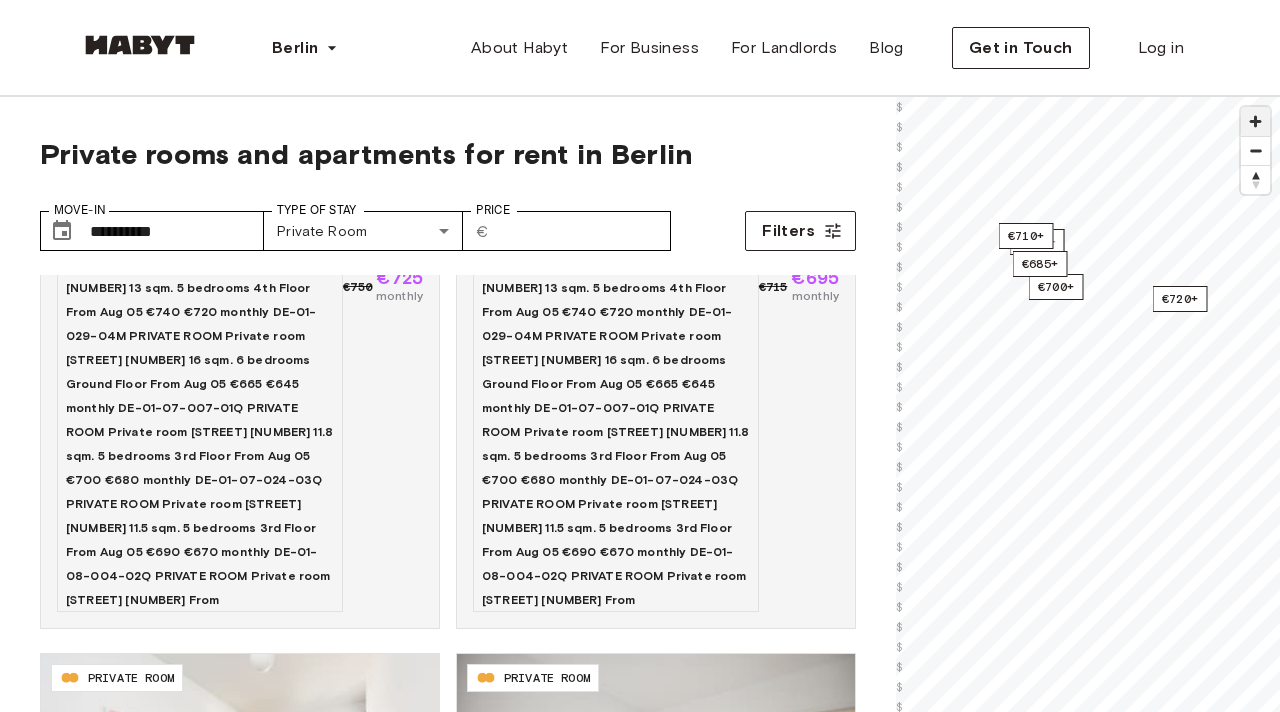 click at bounding box center [1255, 121] 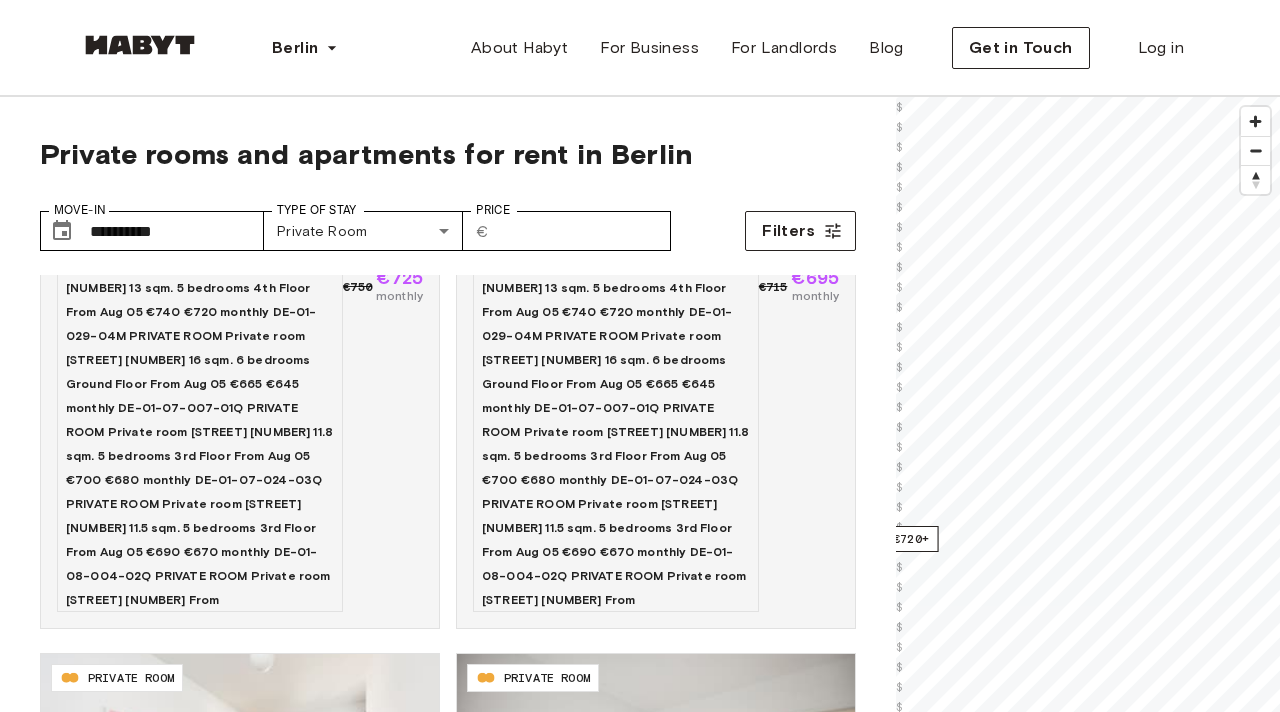 click on "**********" at bounding box center [640, 542] 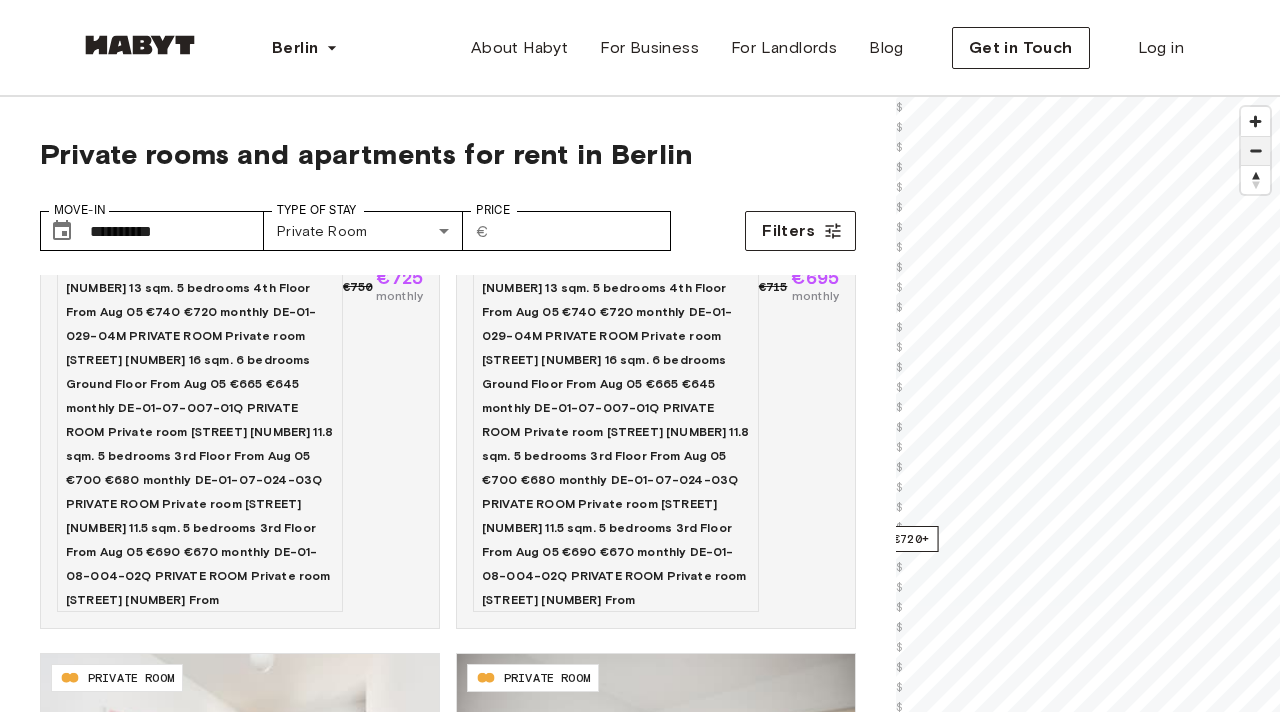 click at bounding box center (1255, 151) 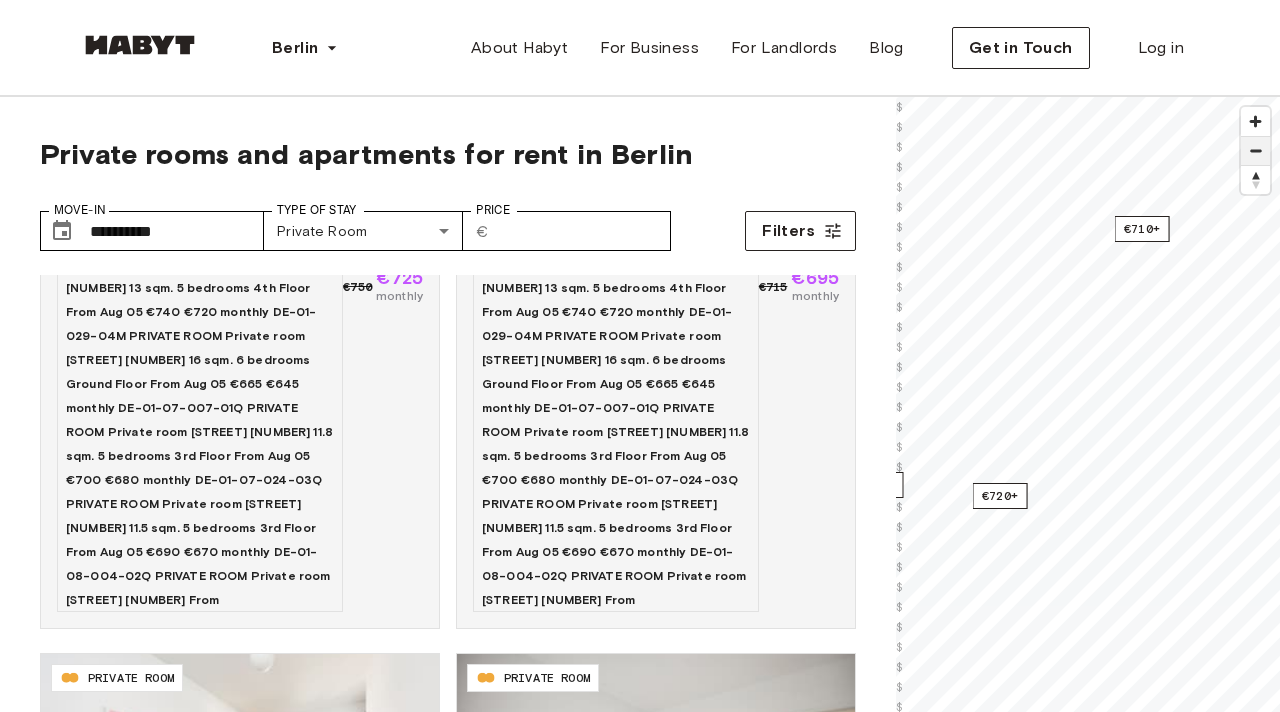 click at bounding box center [1255, 151] 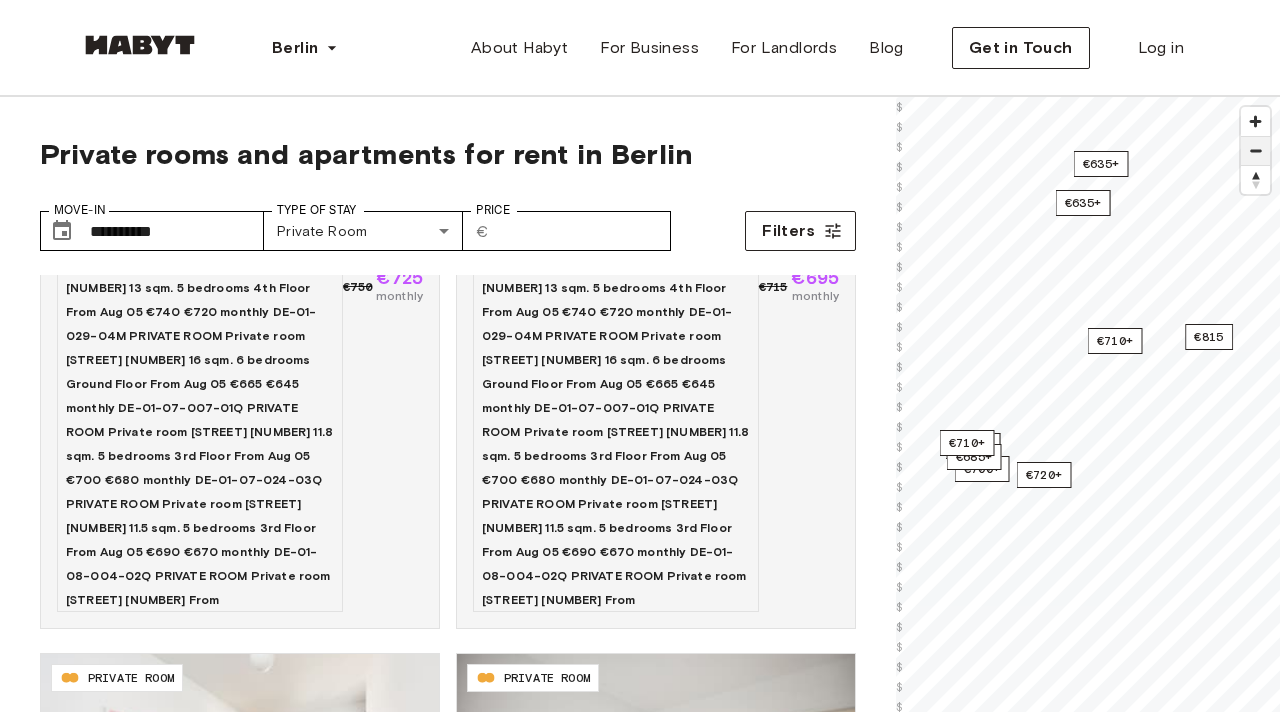 click at bounding box center (1255, 151) 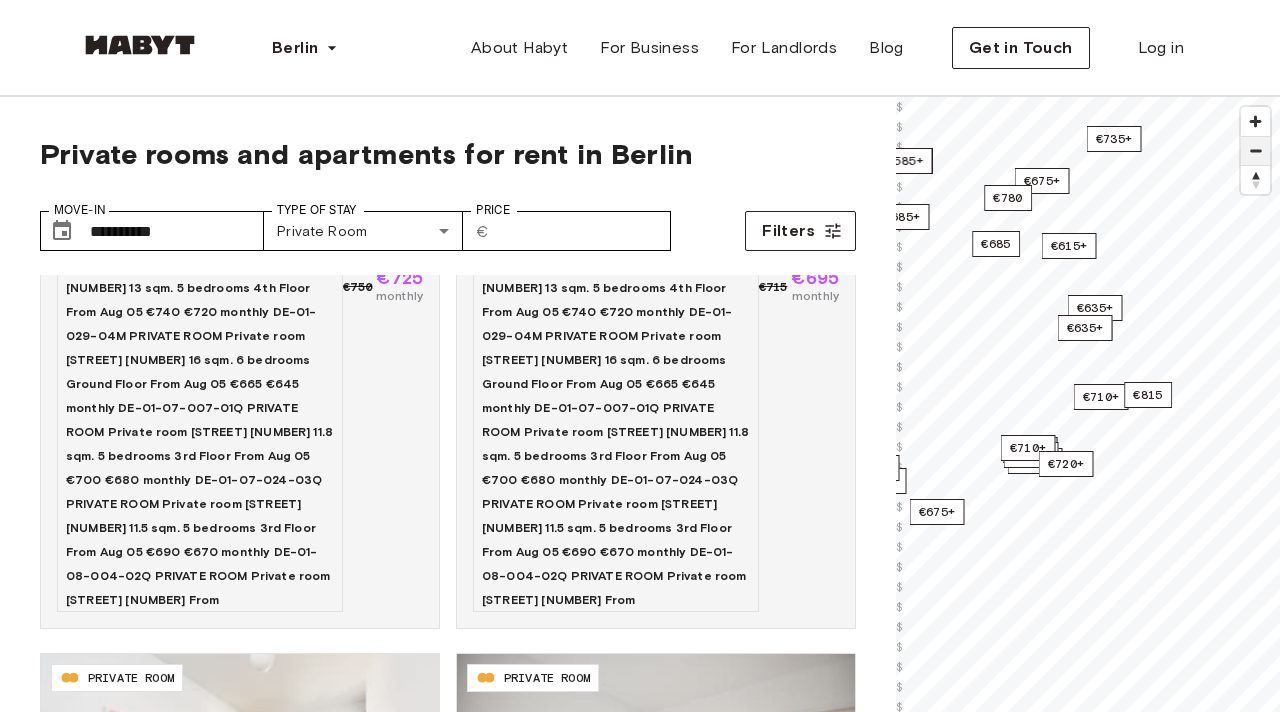click at bounding box center [1255, 151] 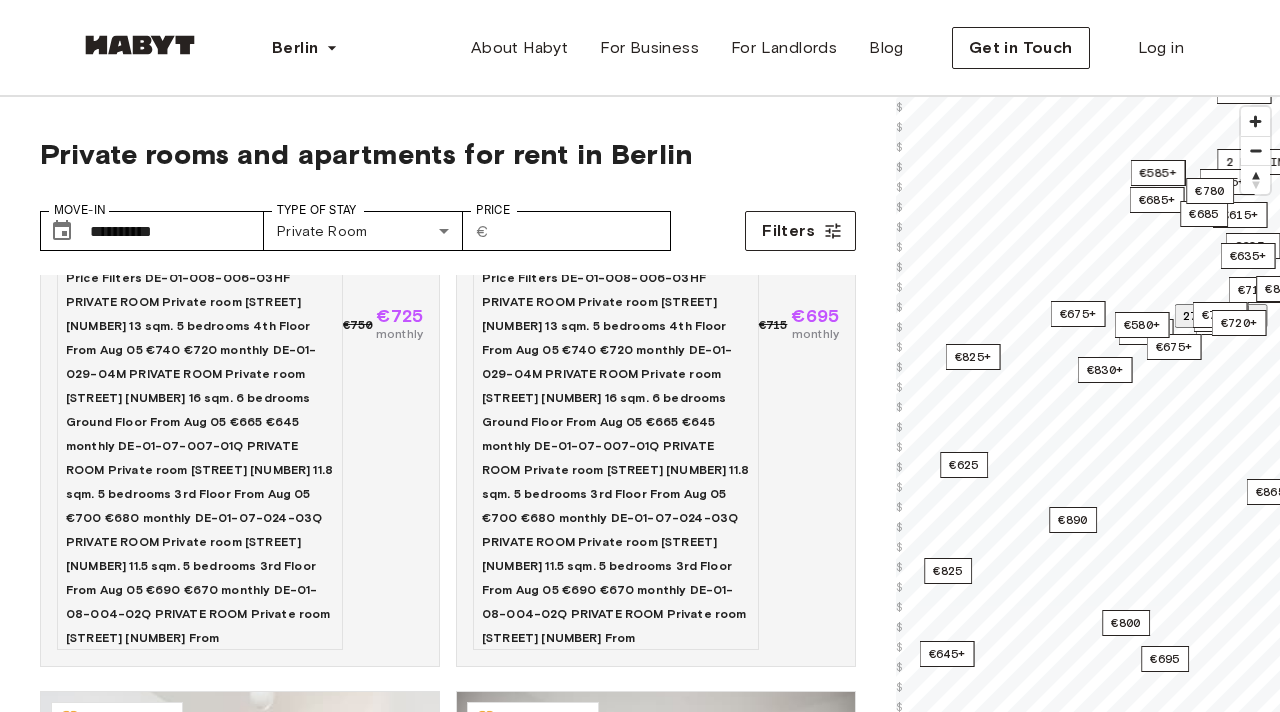 scroll, scrollTop: 3878, scrollLeft: 0, axis: vertical 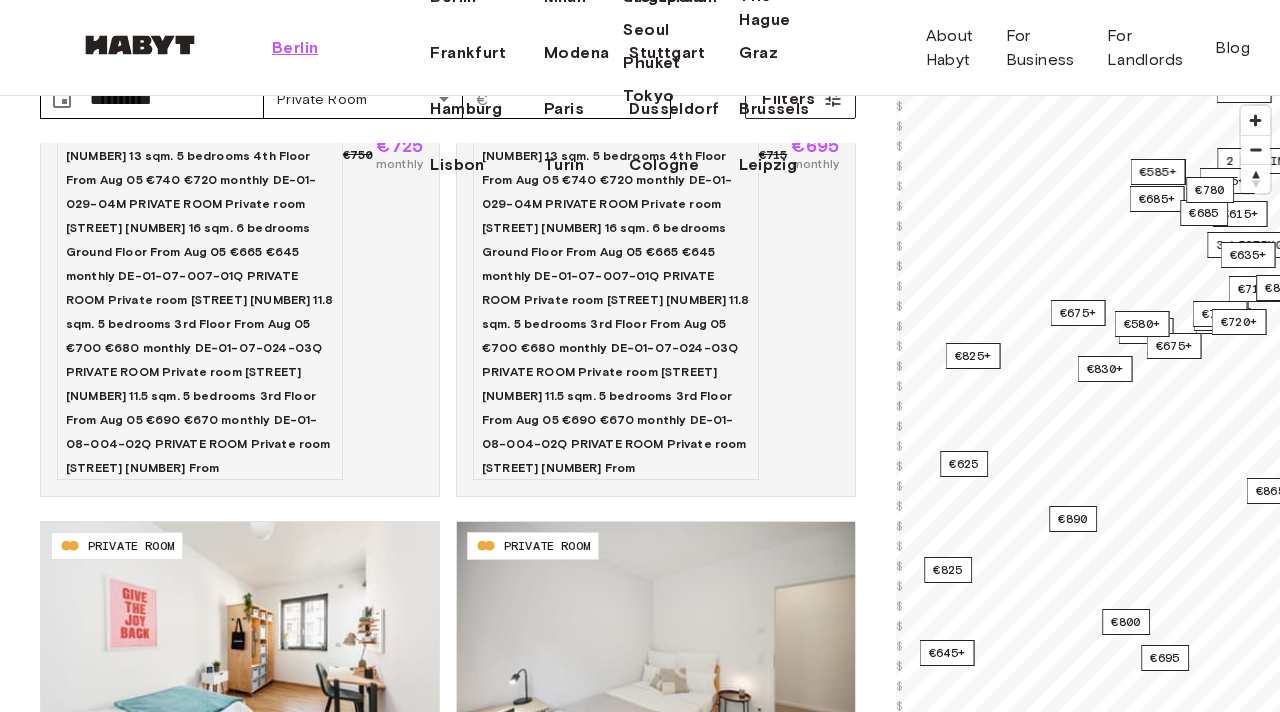 click 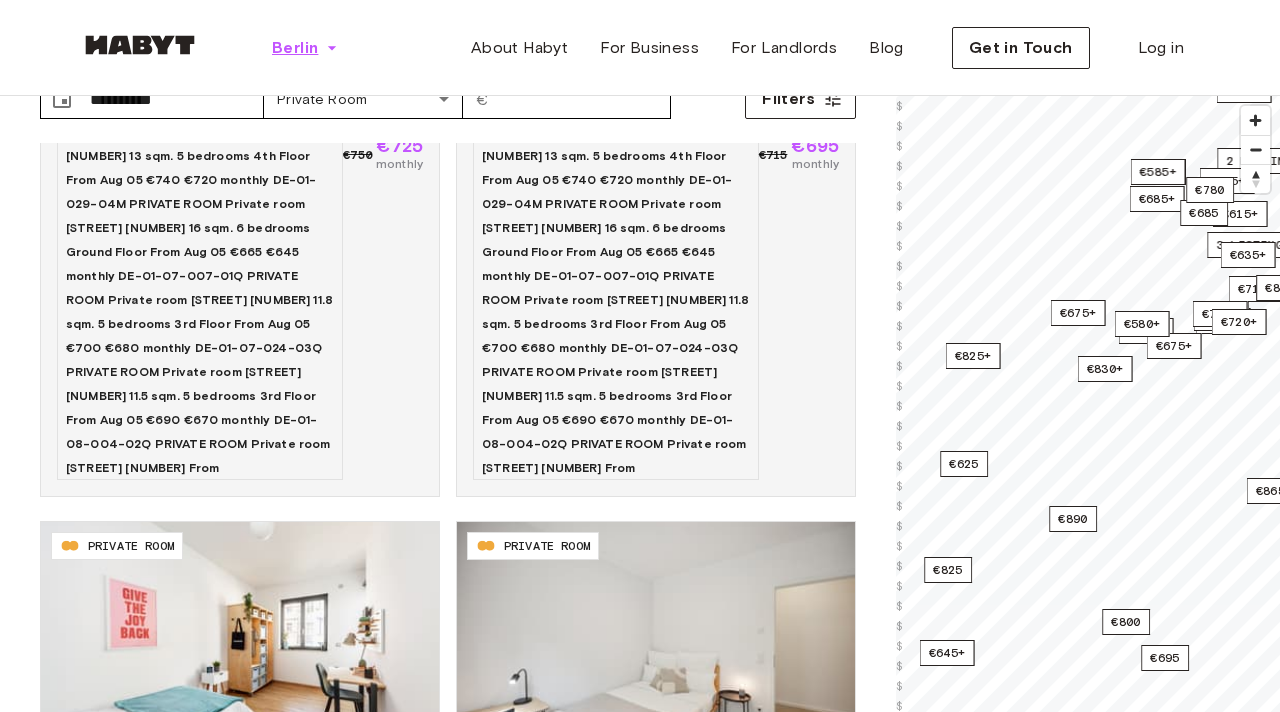 click 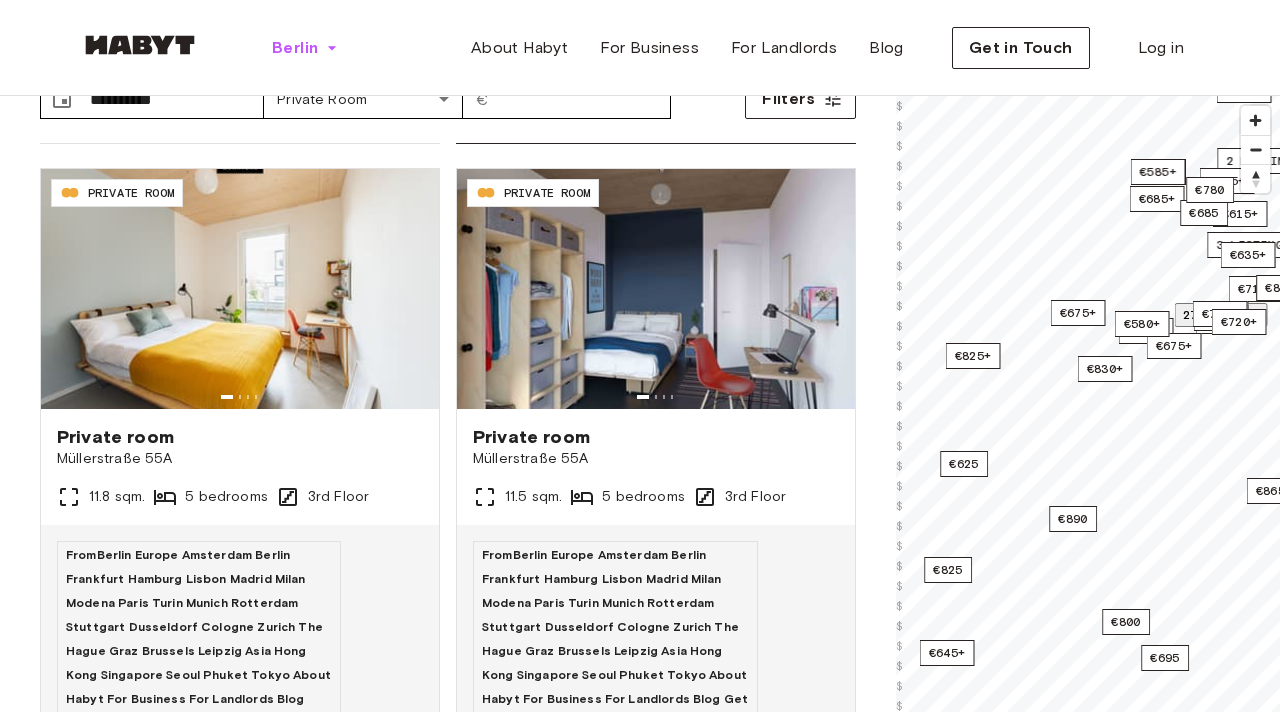 scroll, scrollTop: 0, scrollLeft: 0, axis: both 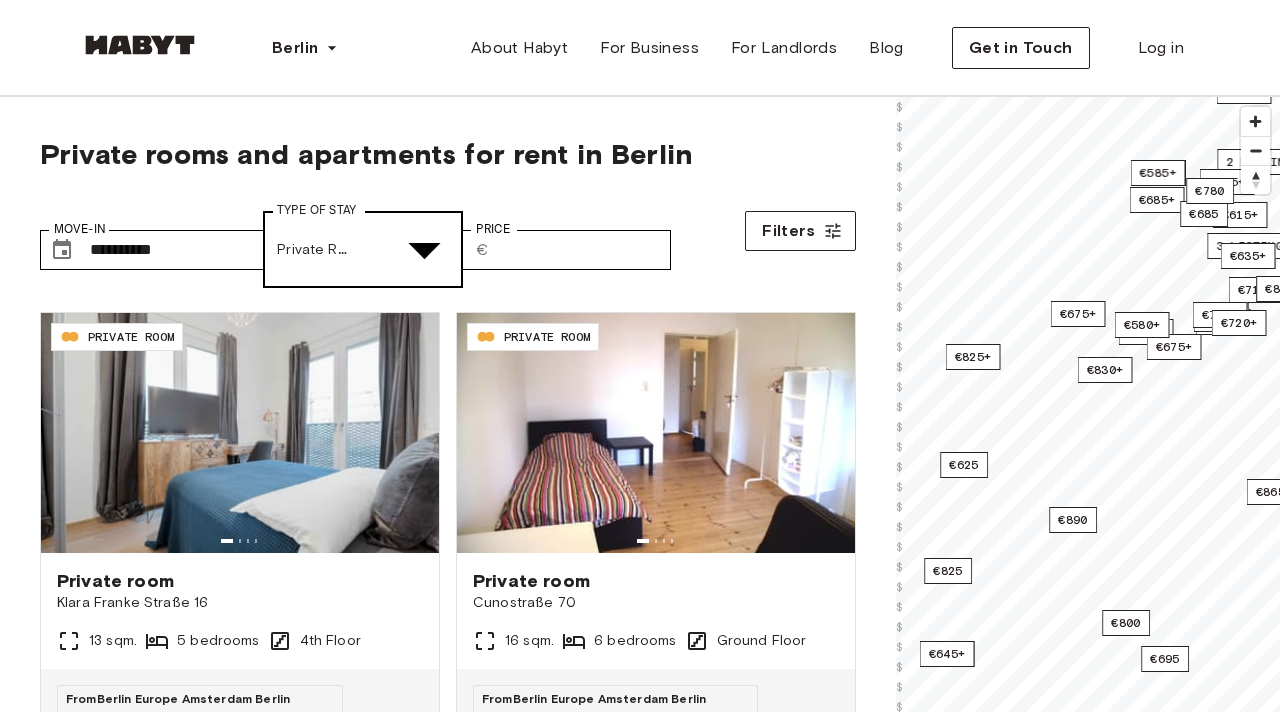 click on "**********" at bounding box center (640, 2684) 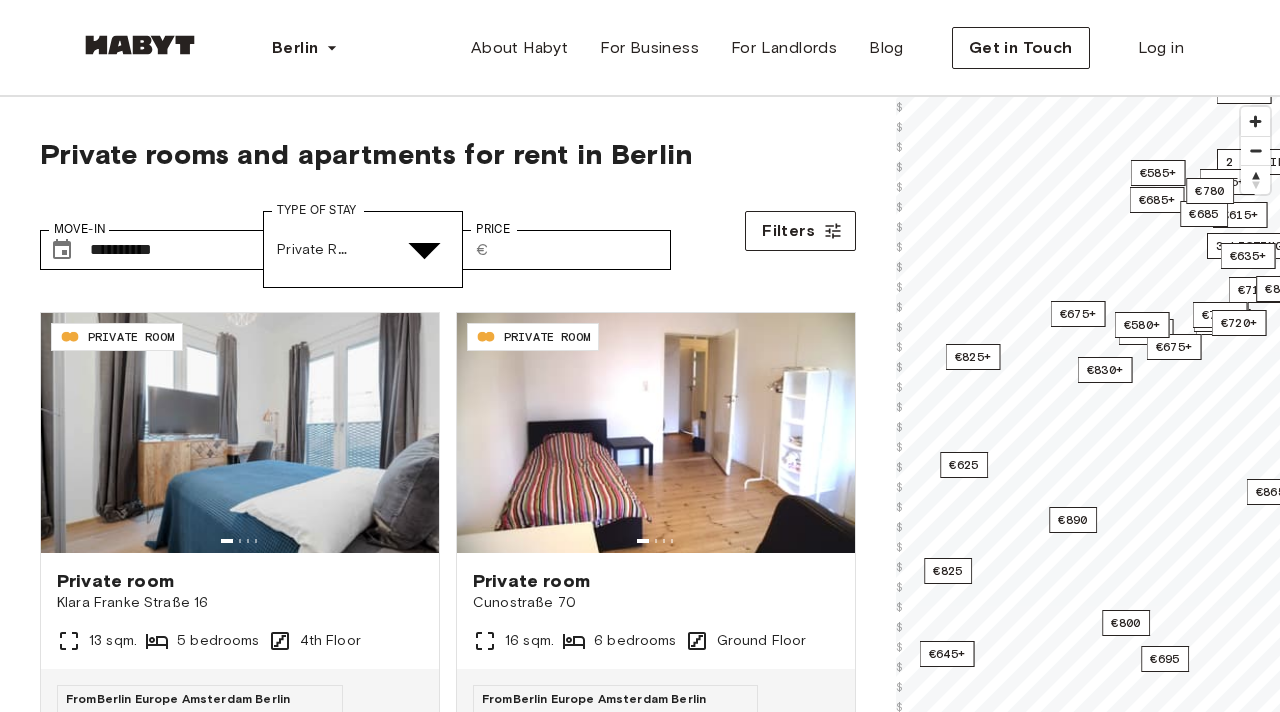 click at bounding box center (52, 5136) 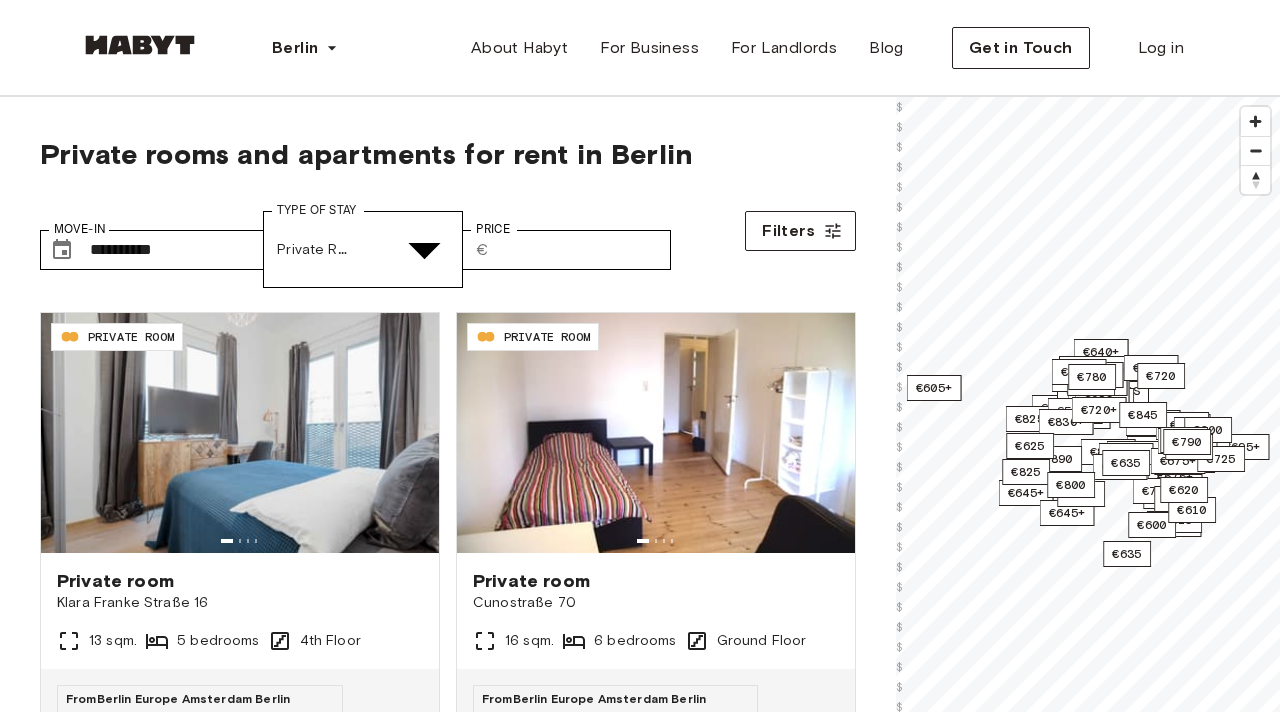 click at bounding box center [52, 5049] 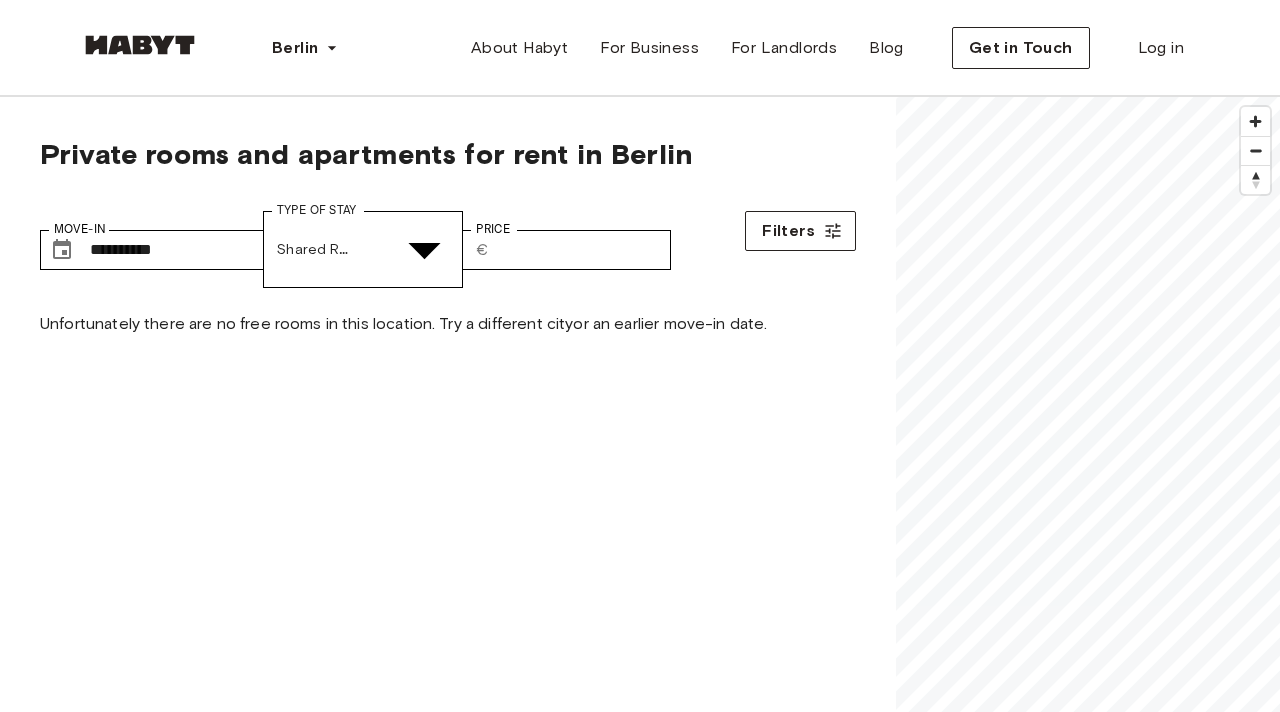click at bounding box center (640, 4997) 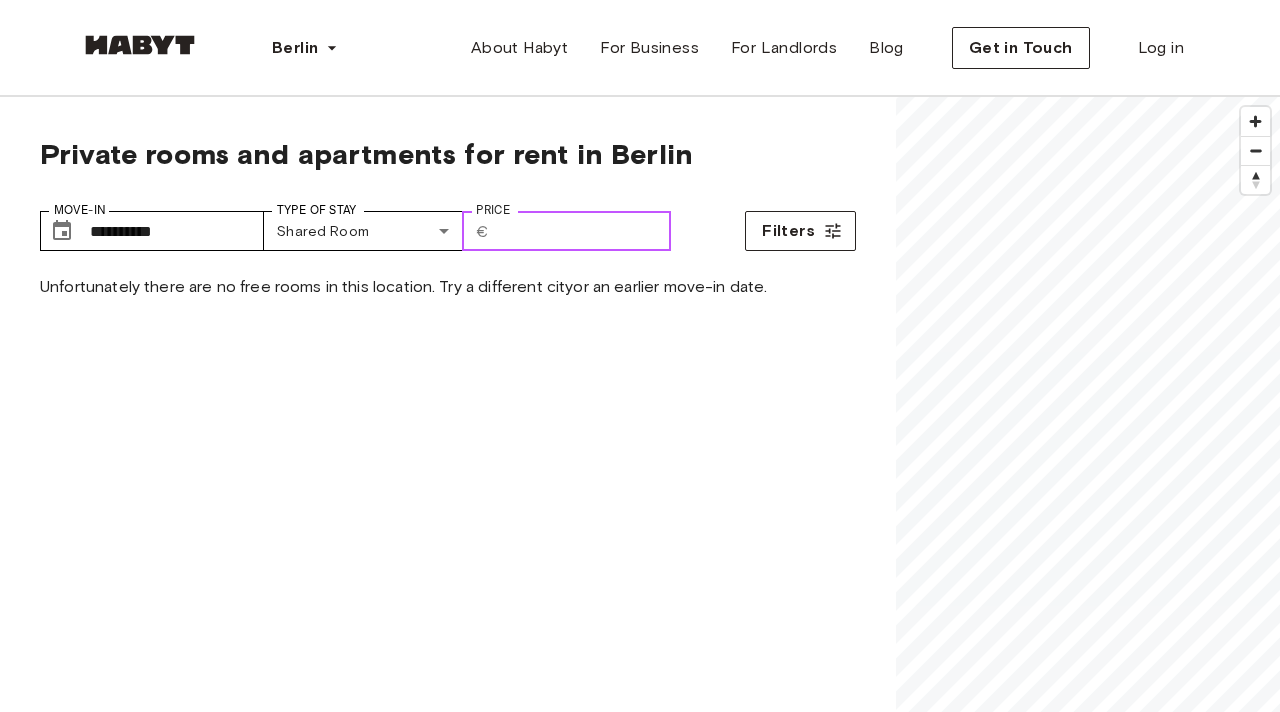 click on "Price" at bounding box center (584, 231) 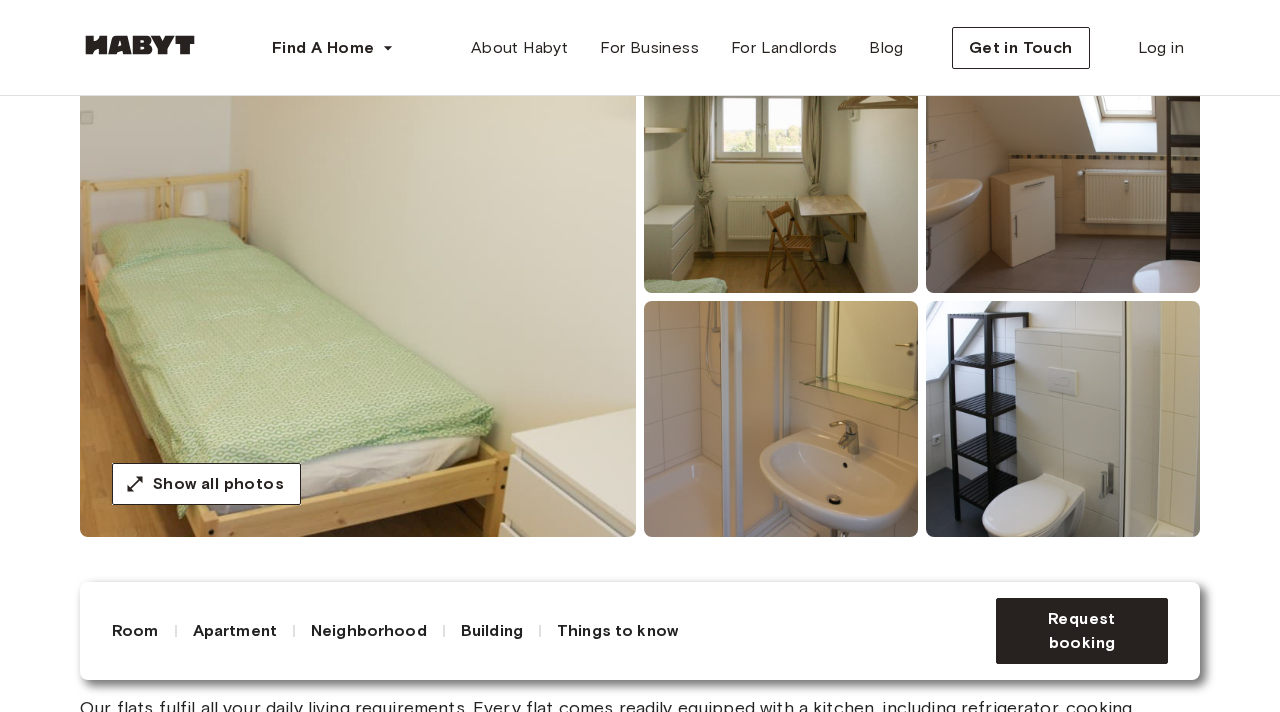 scroll, scrollTop: 233, scrollLeft: 0, axis: vertical 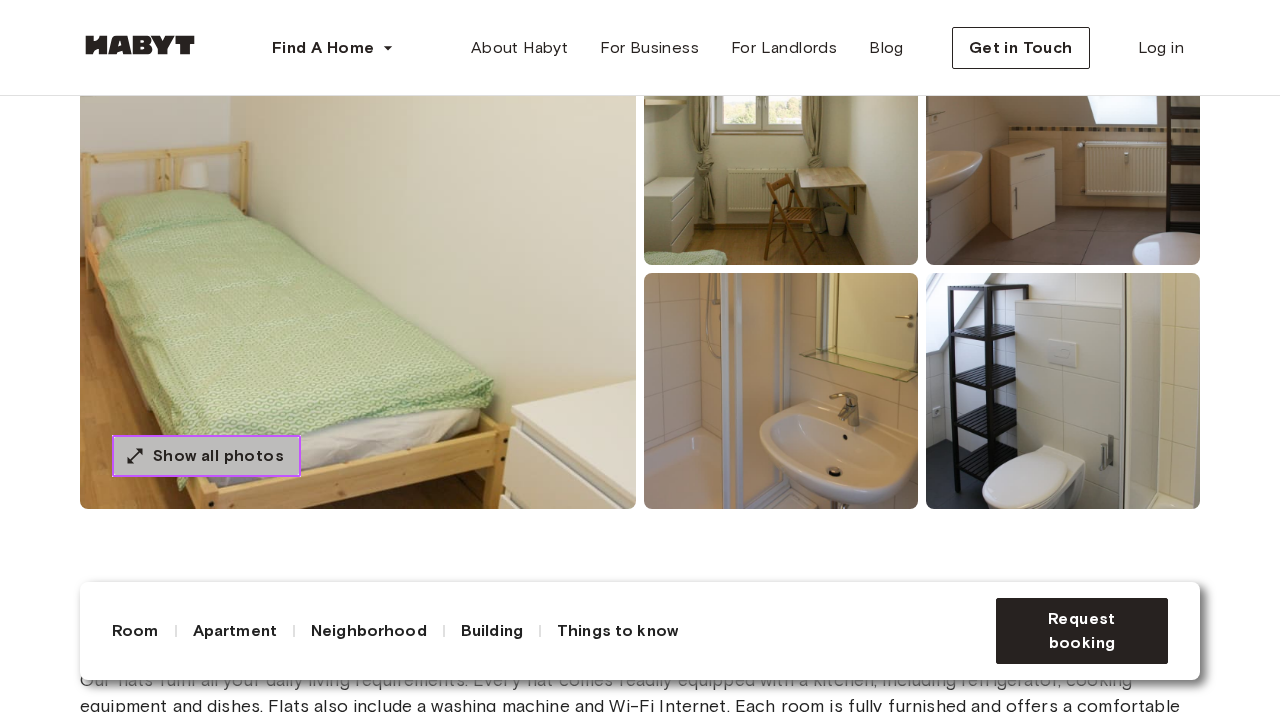 click on "Show all photos" at bounding box center [218, 456] 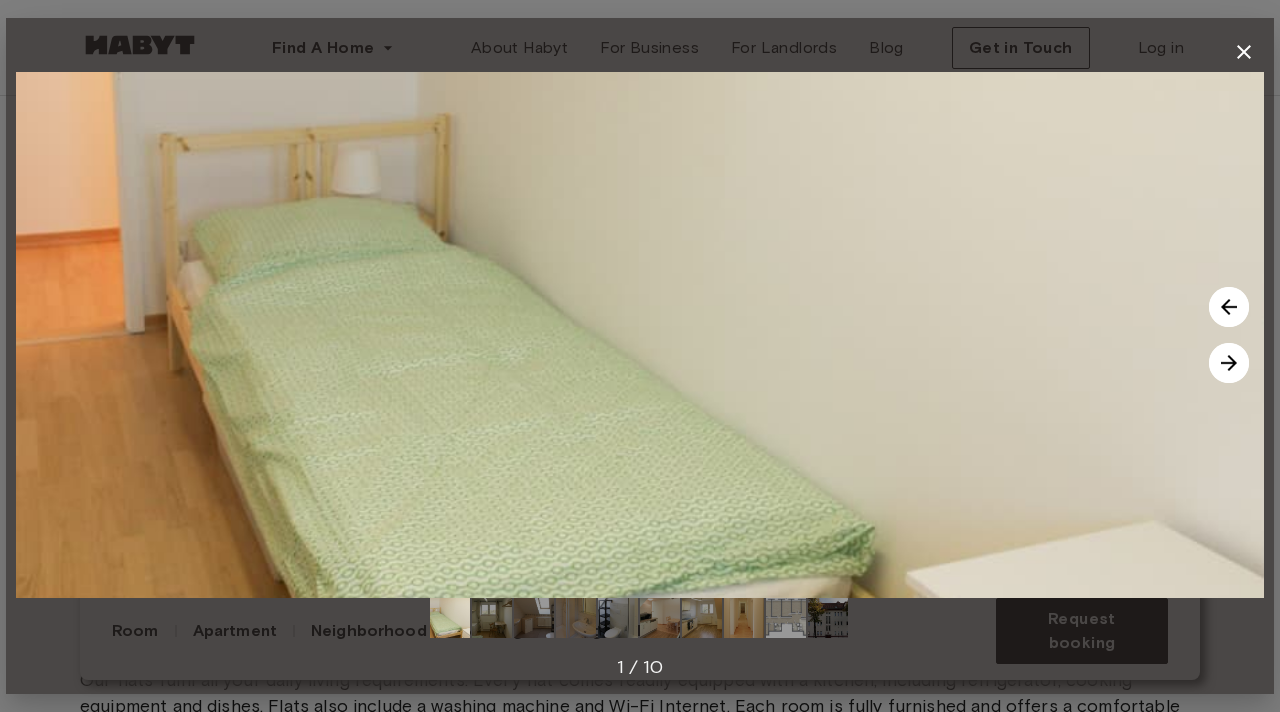 click at bounding box center [1229, 307] 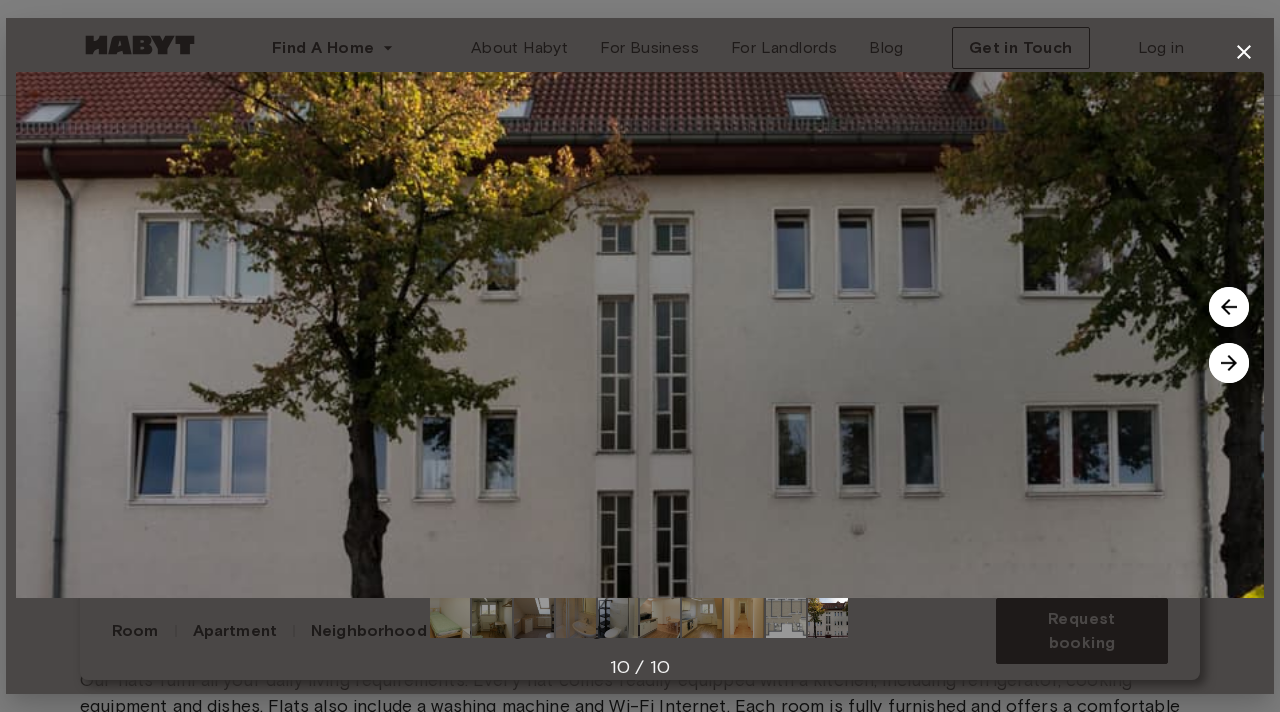 click at bounding box center [1229, 307] 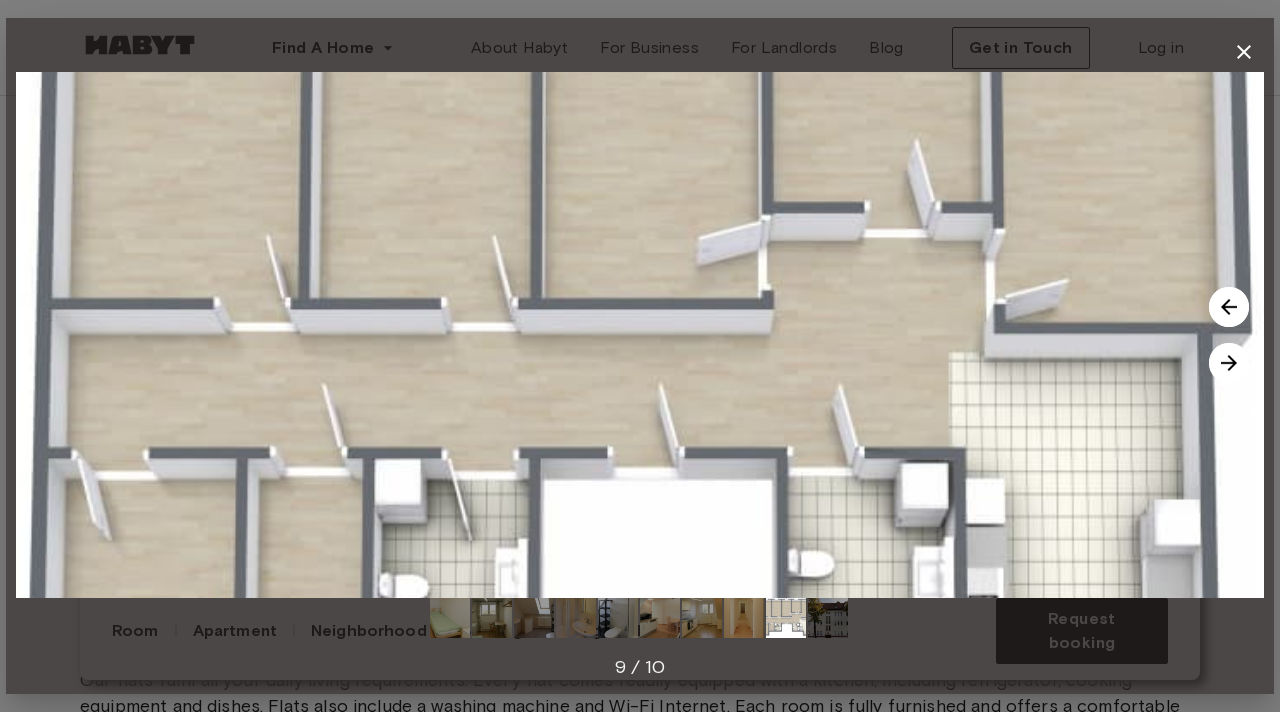 click 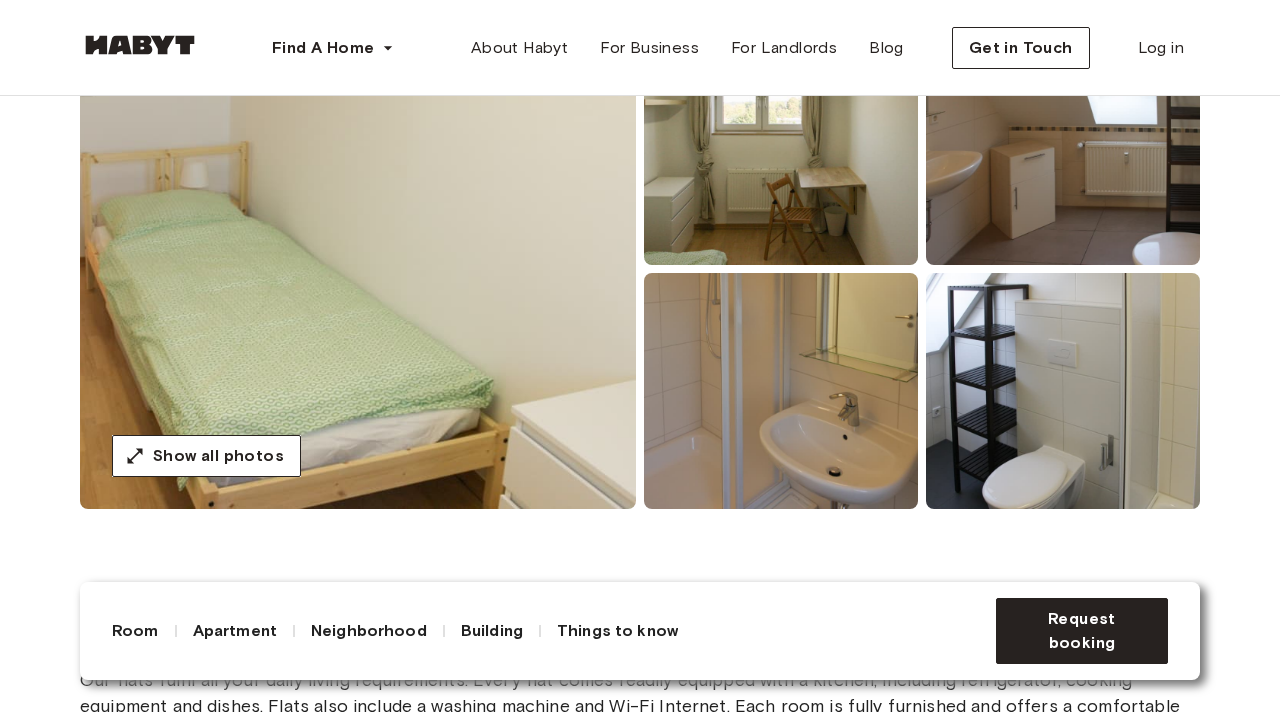 click at bounding box center [781, 147] 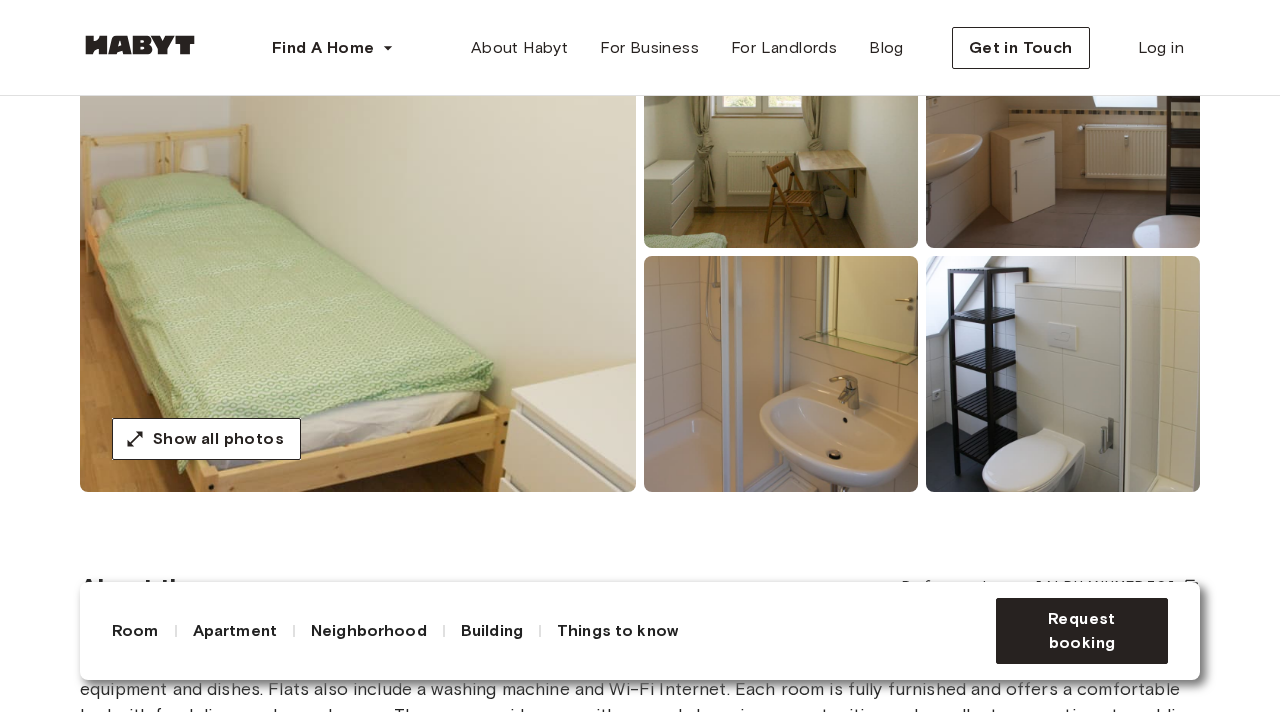 scroll, scrollTop: 254, scrollLeft: 0, axis: vertical 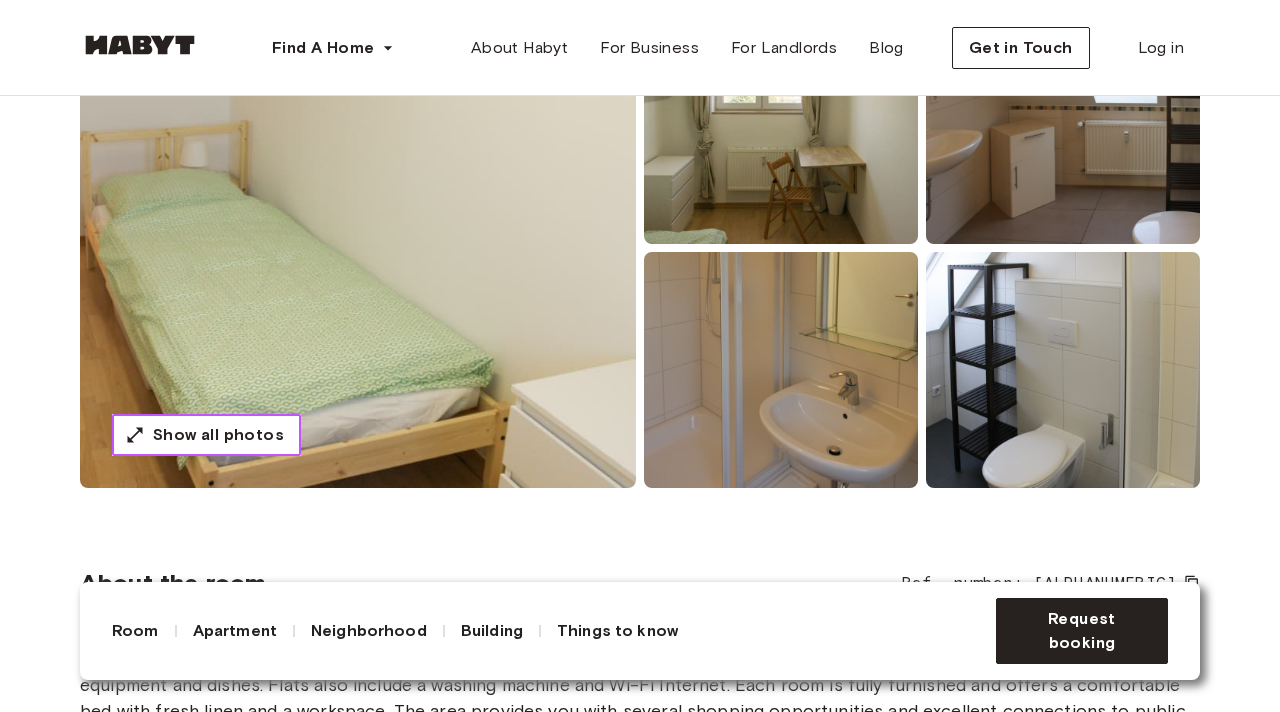 click on "Show all photos" at bounding box center (218, 435) 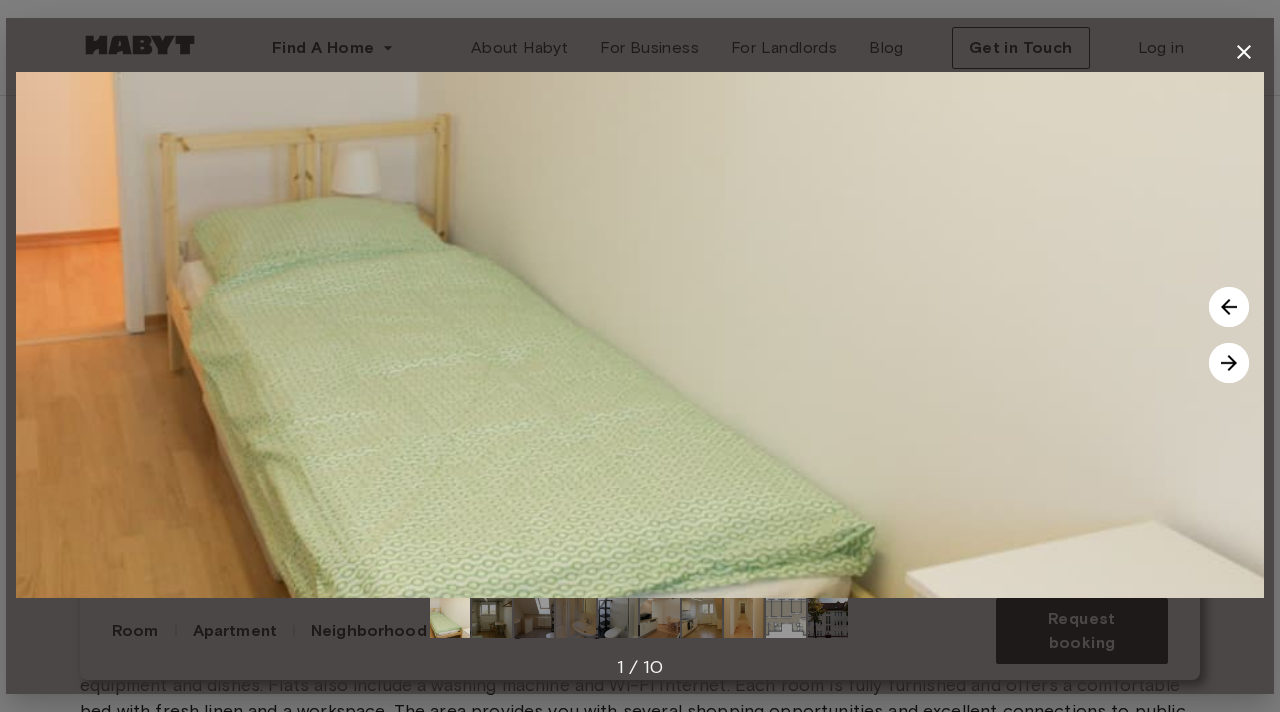 click at bounding box center (1229, 363) 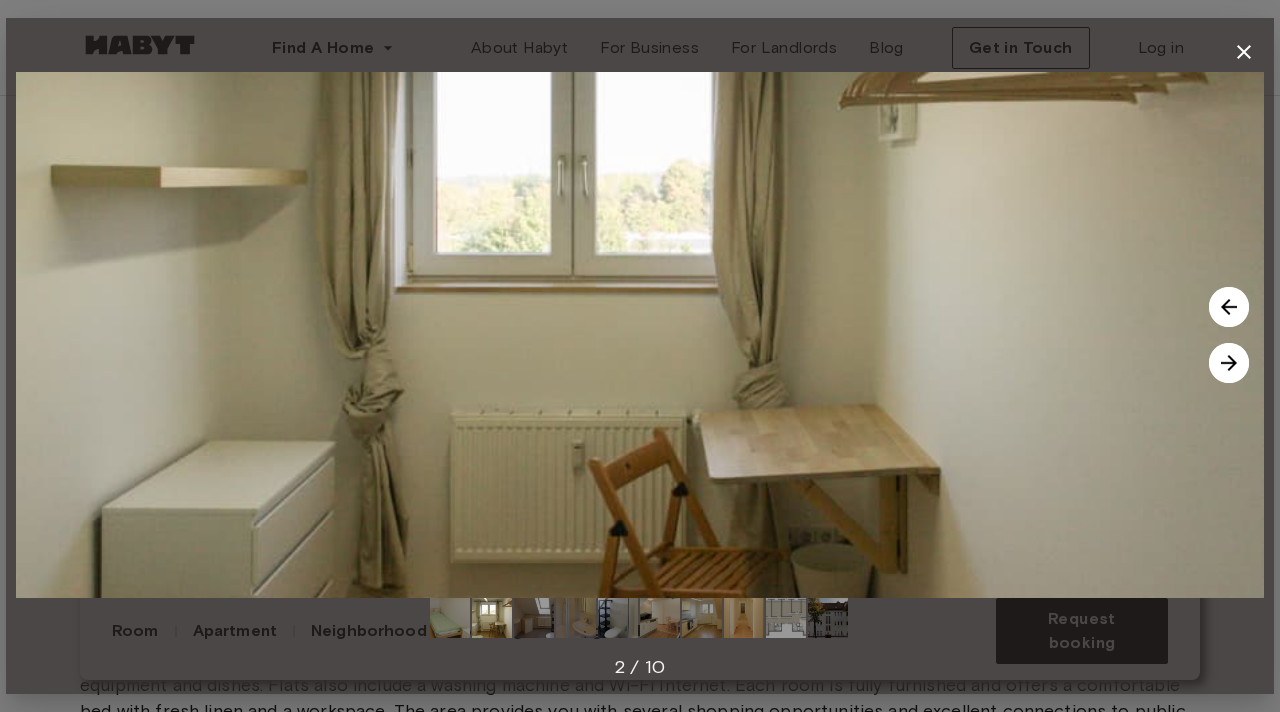 click at bounding box center (1229, 363) 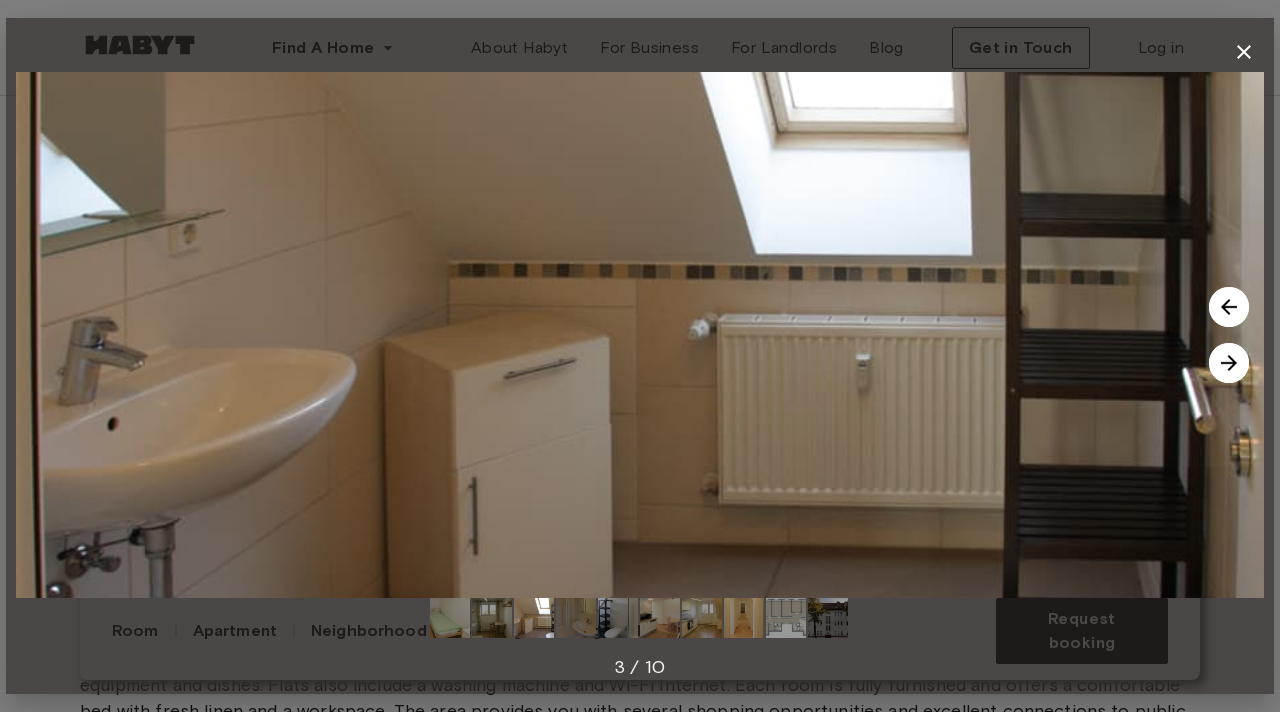 click at bounding box center (1229, 363) 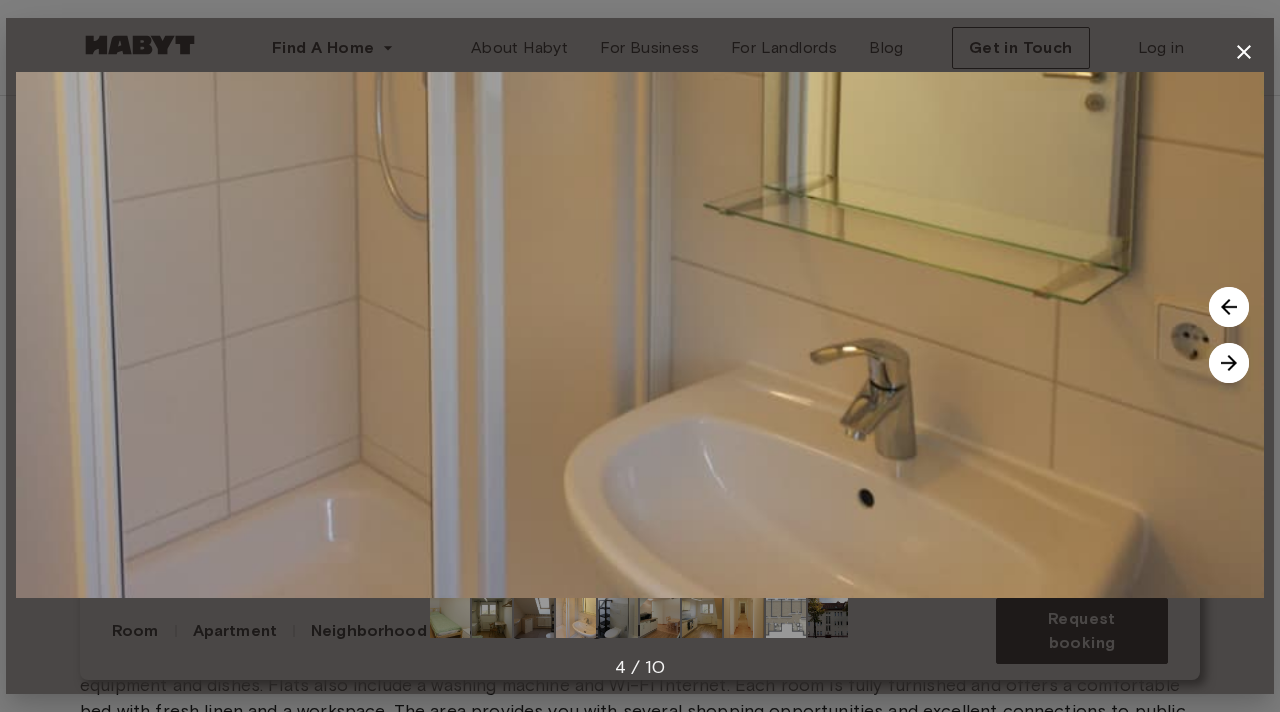 click at bounding box center [1229, 363] 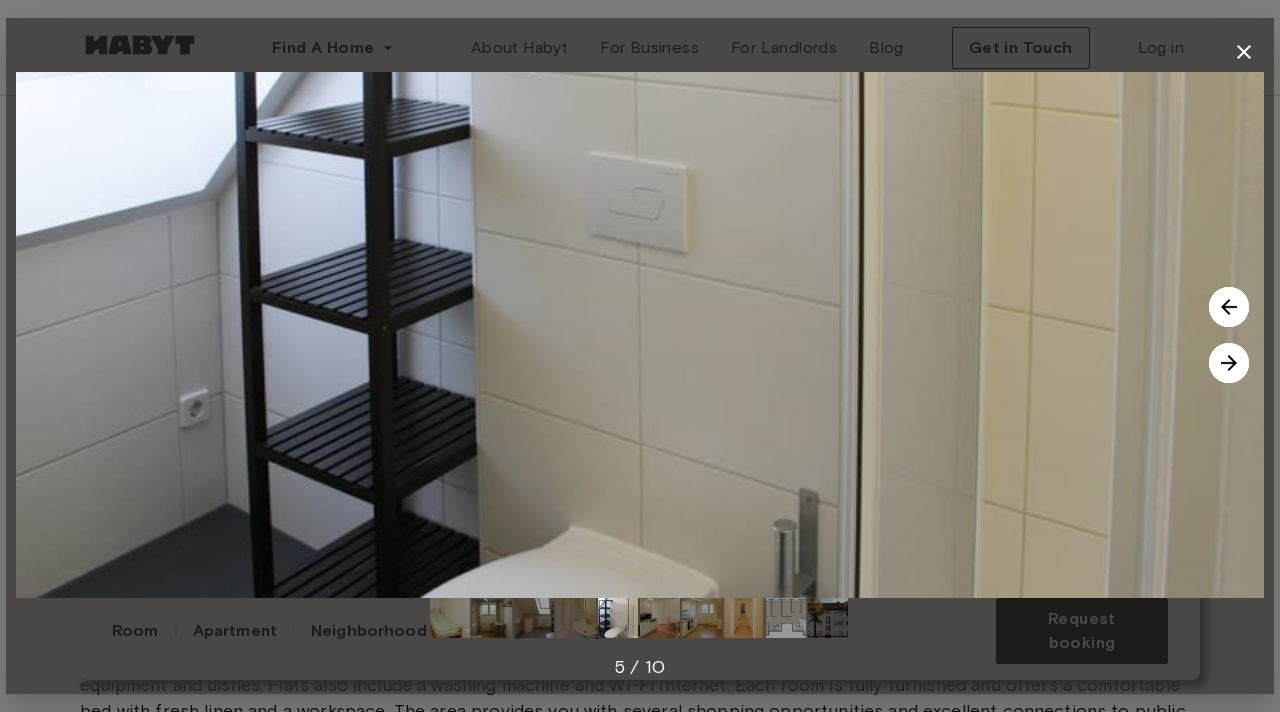 click at bounding box center [1229, 363] 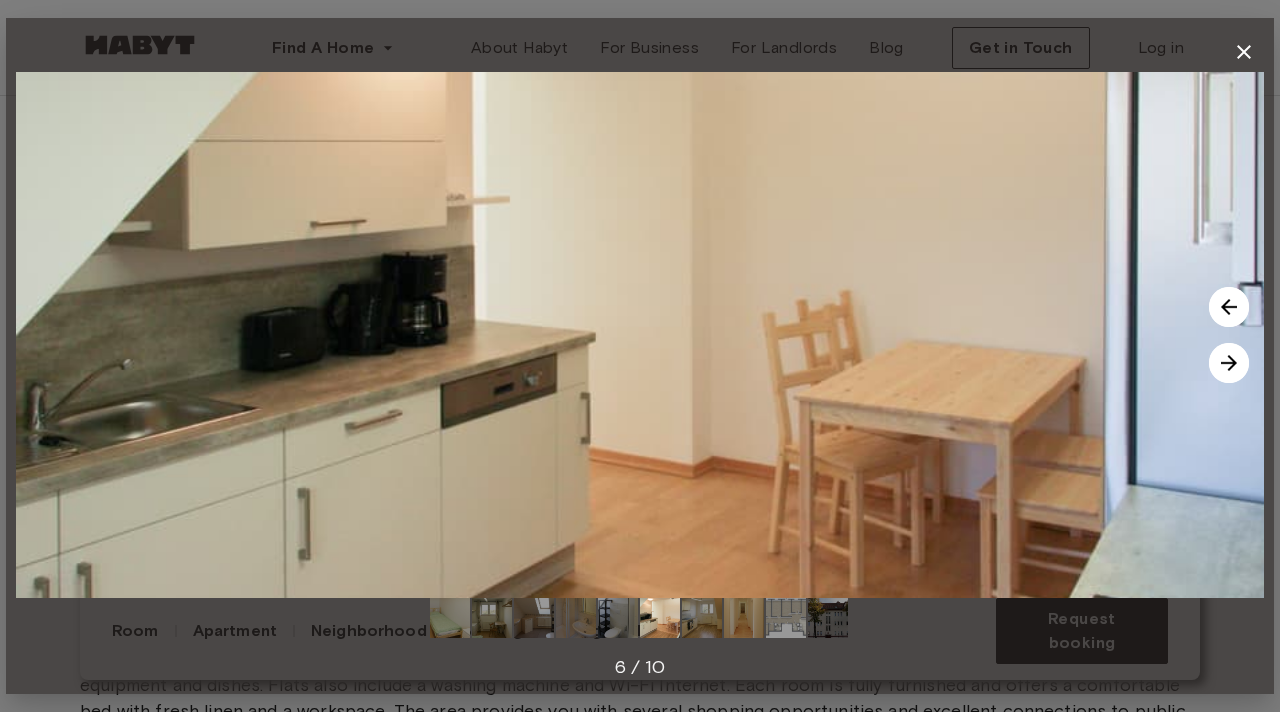click at bounding box center [1229, 363] 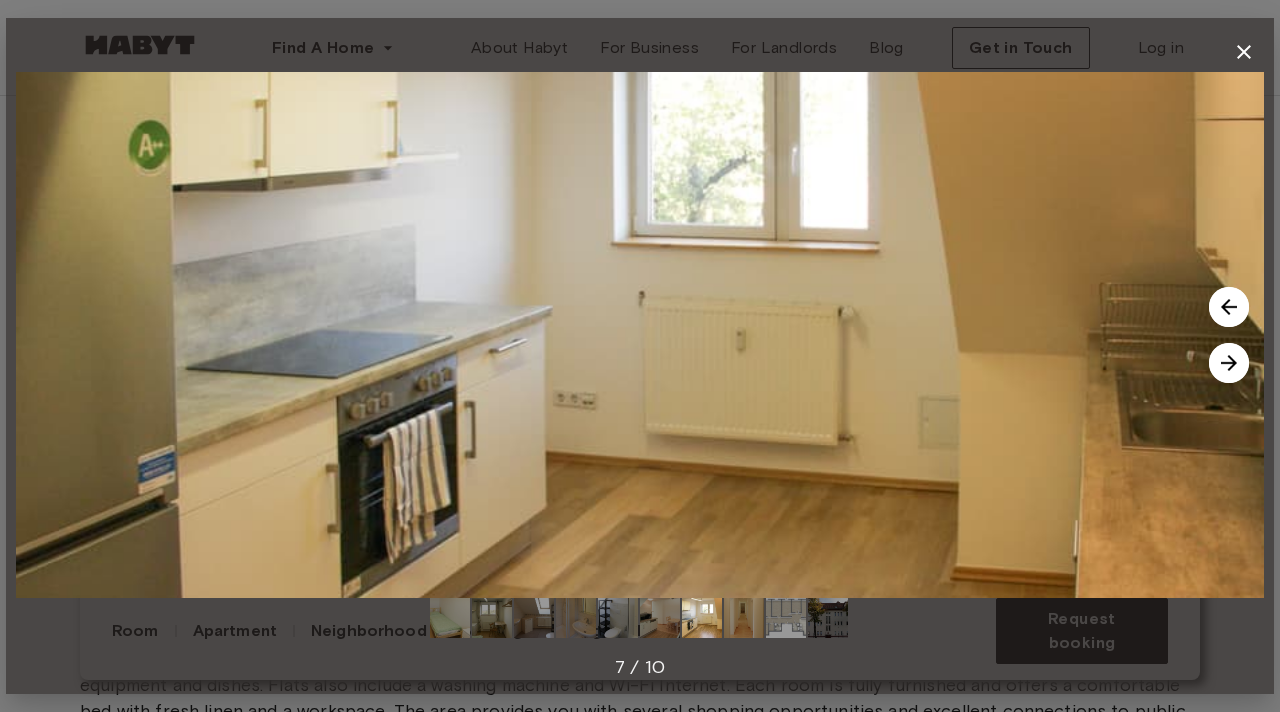 click at bounding box center (1229, 363) 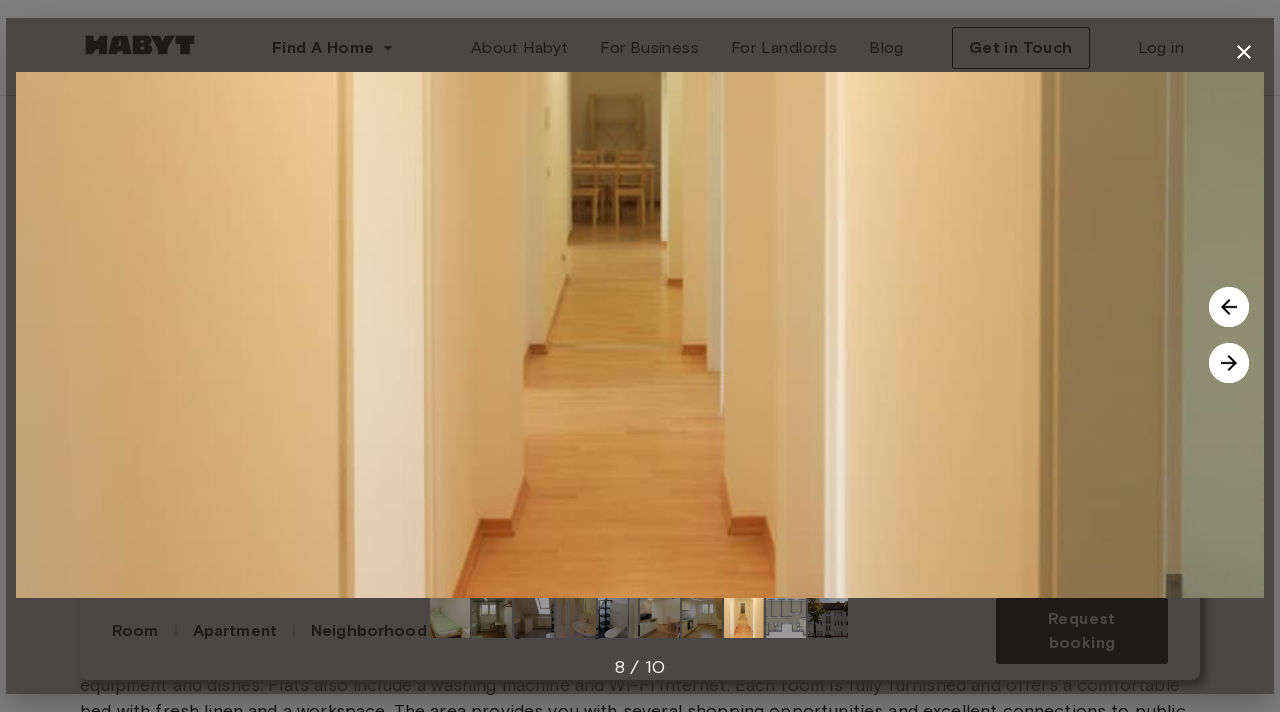 click at bounding box center [1229, 363] 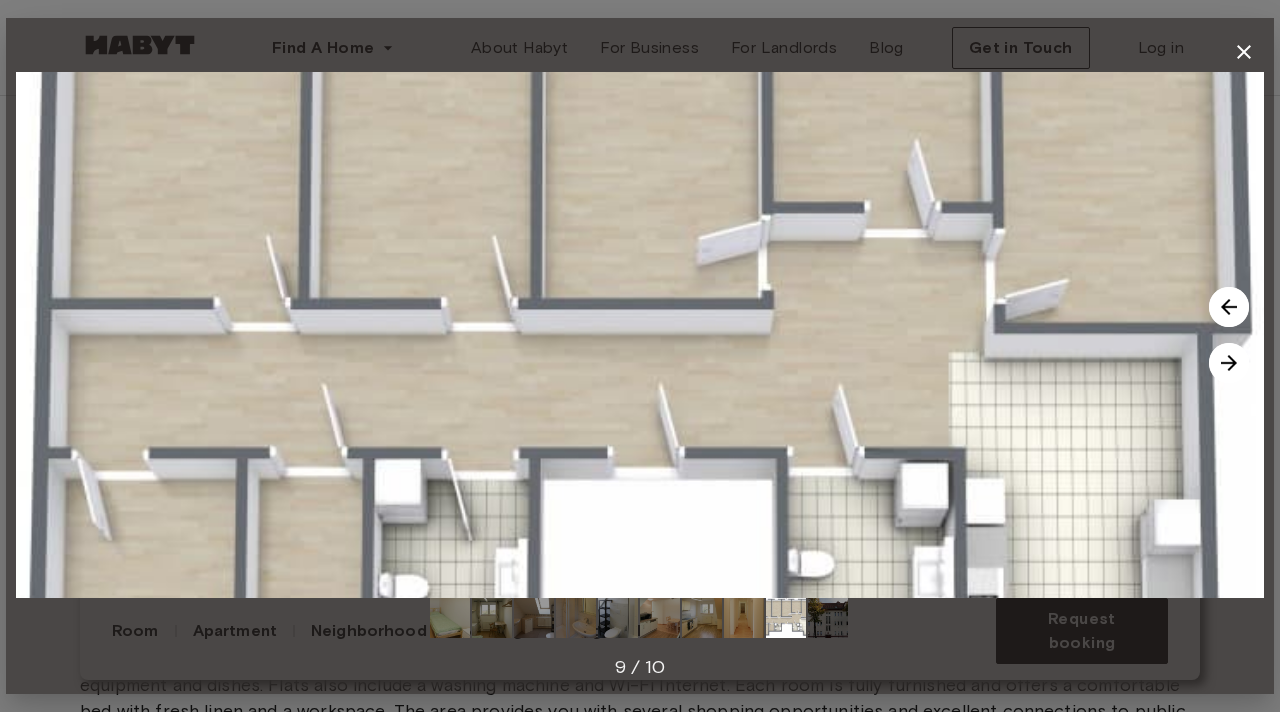 click at bounding box center [1229, 363] 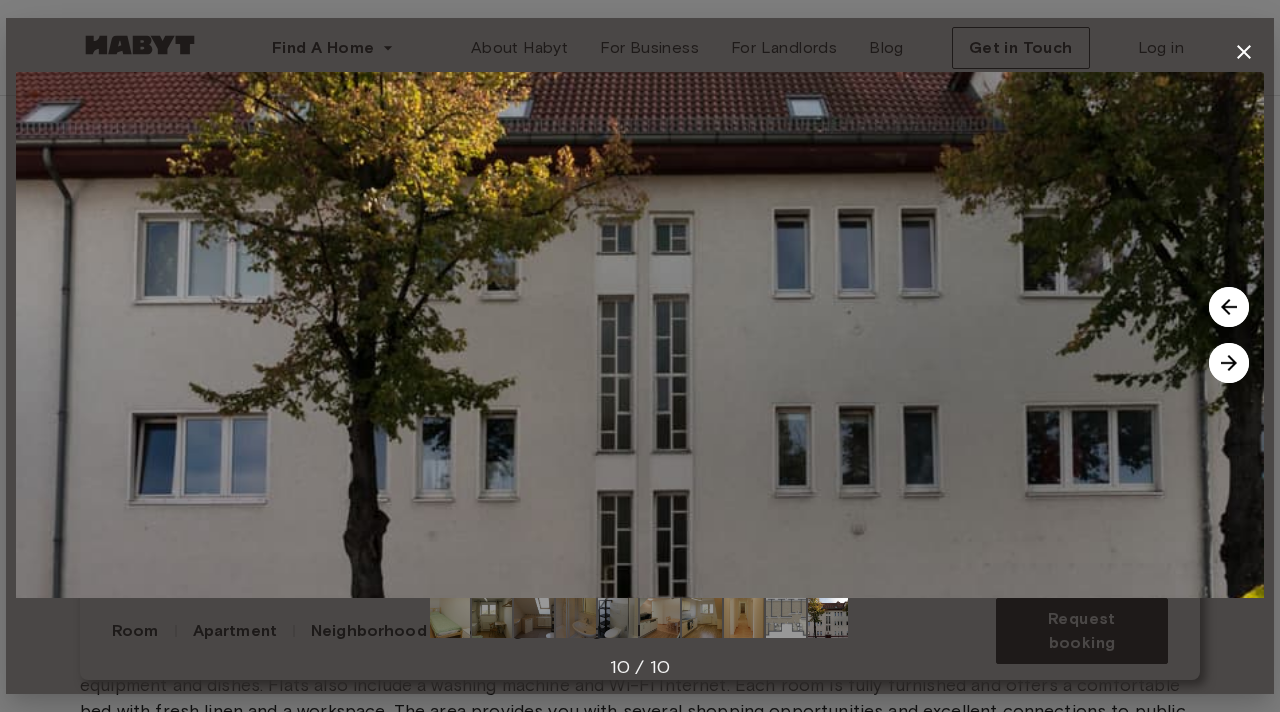 click at bounding box center [1229, 363] 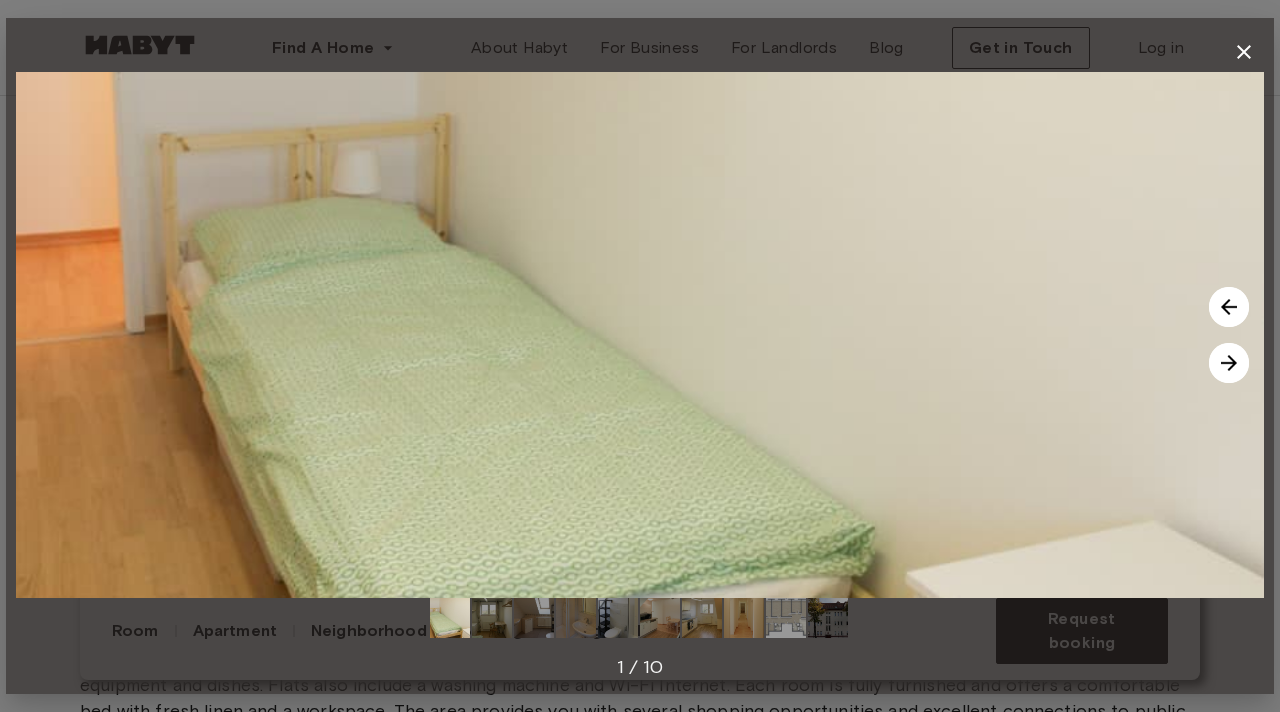 click 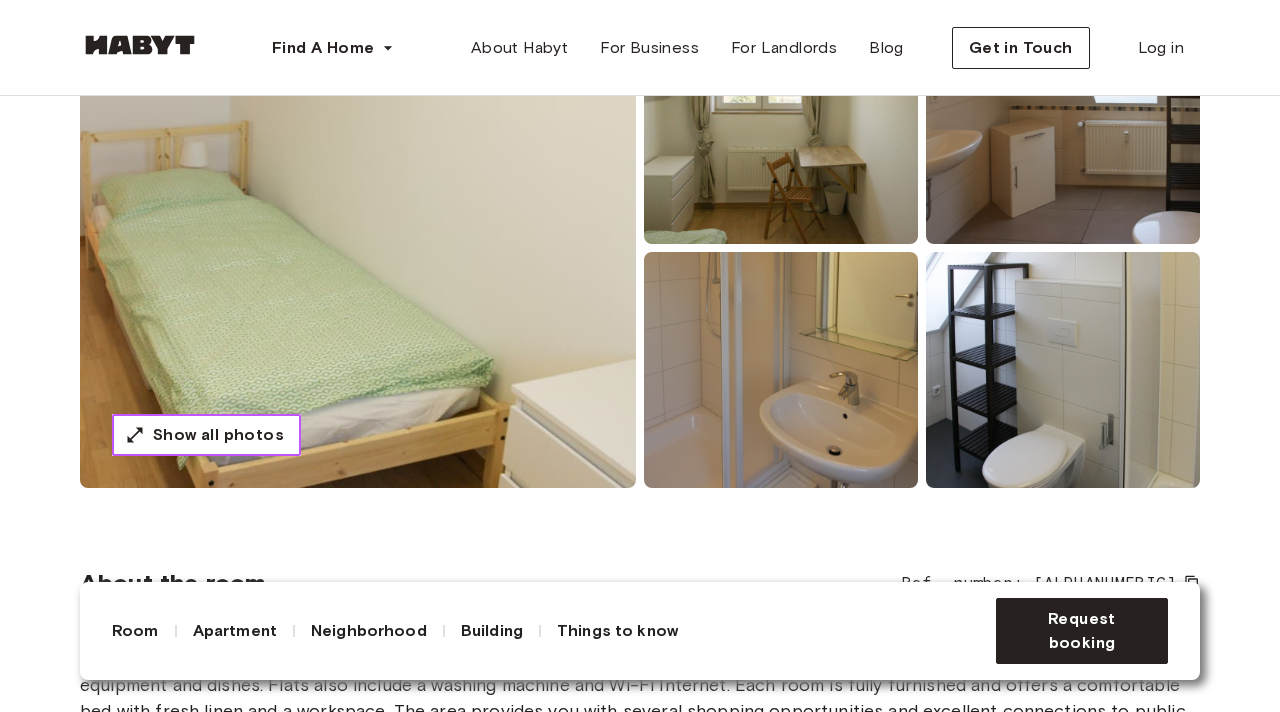 scroll, scrollTop: 386, scrollLeft: 0, axis: vertical 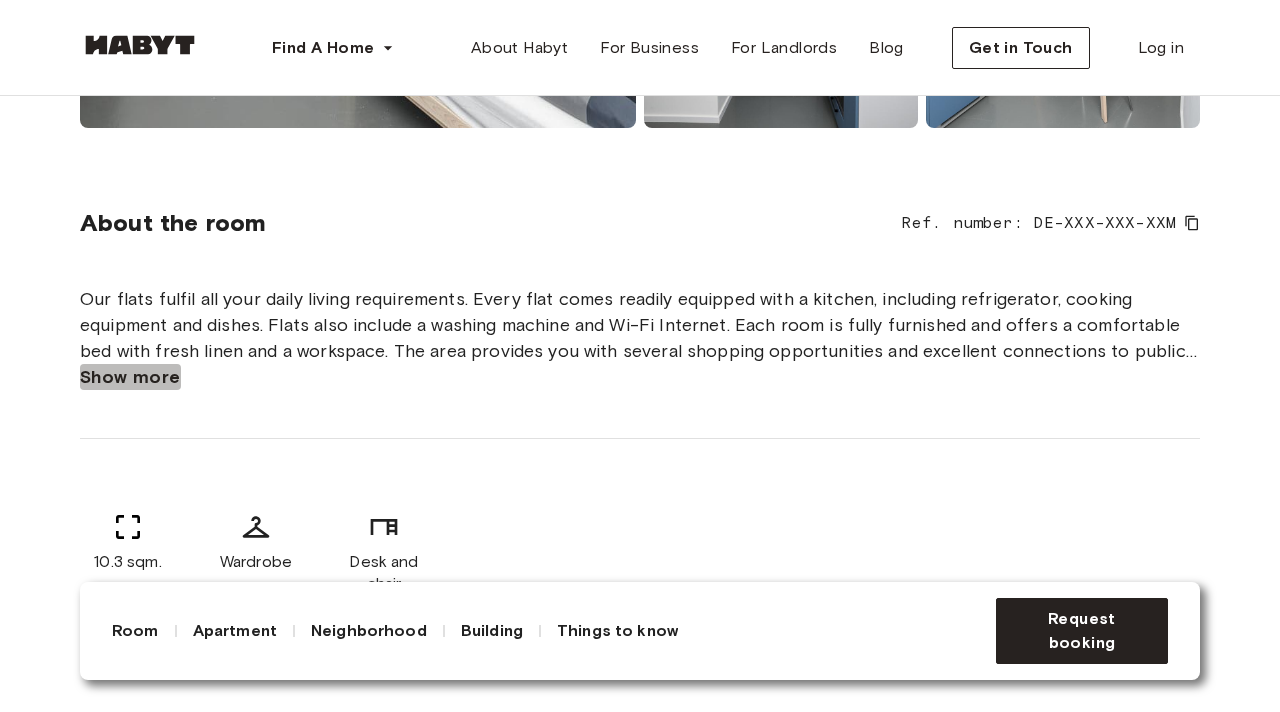 click on "Show more" at bounding box center (130, 377) 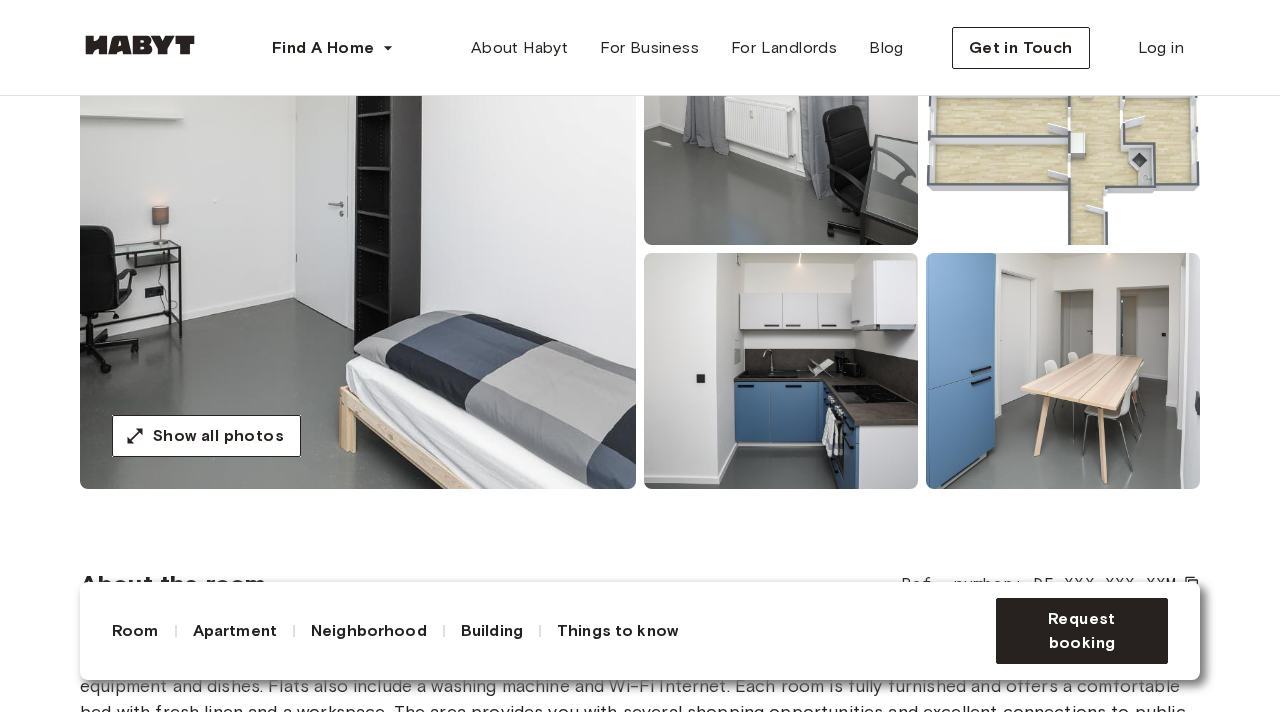 scroll, scrollTop: 264, scrollLeft: 0, axis: vertical 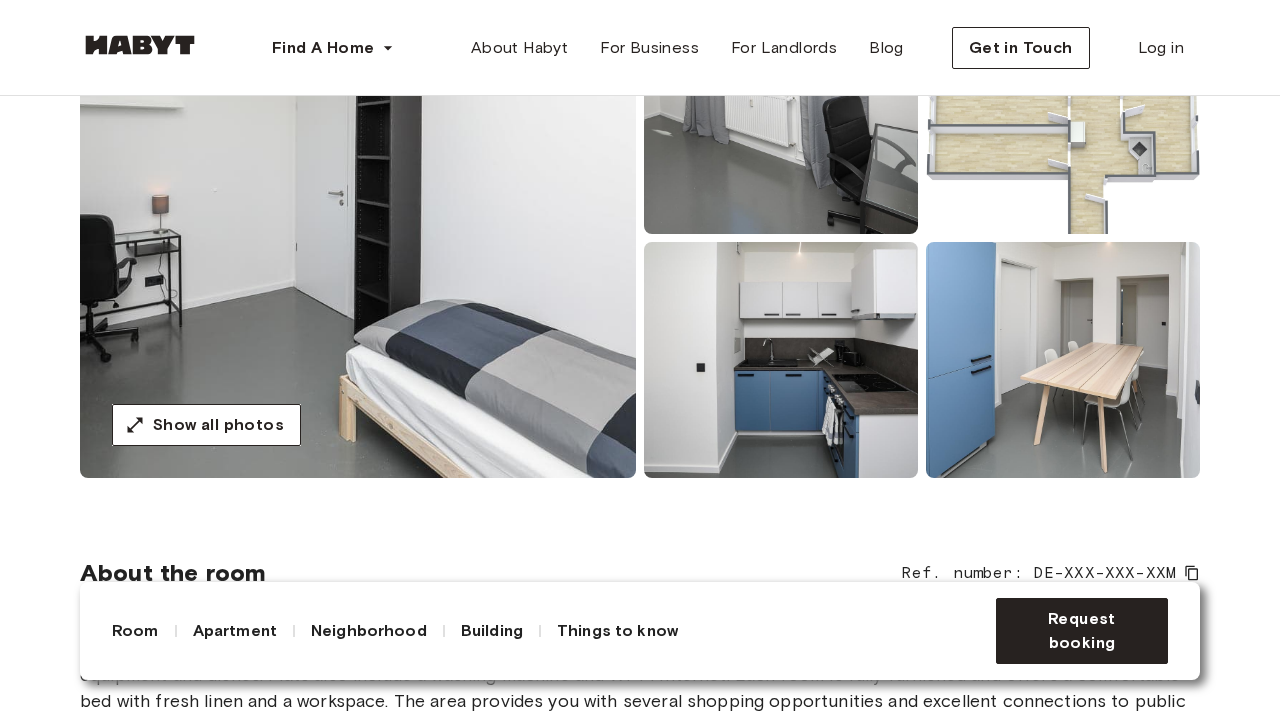 click at bounding box center (358, 238) 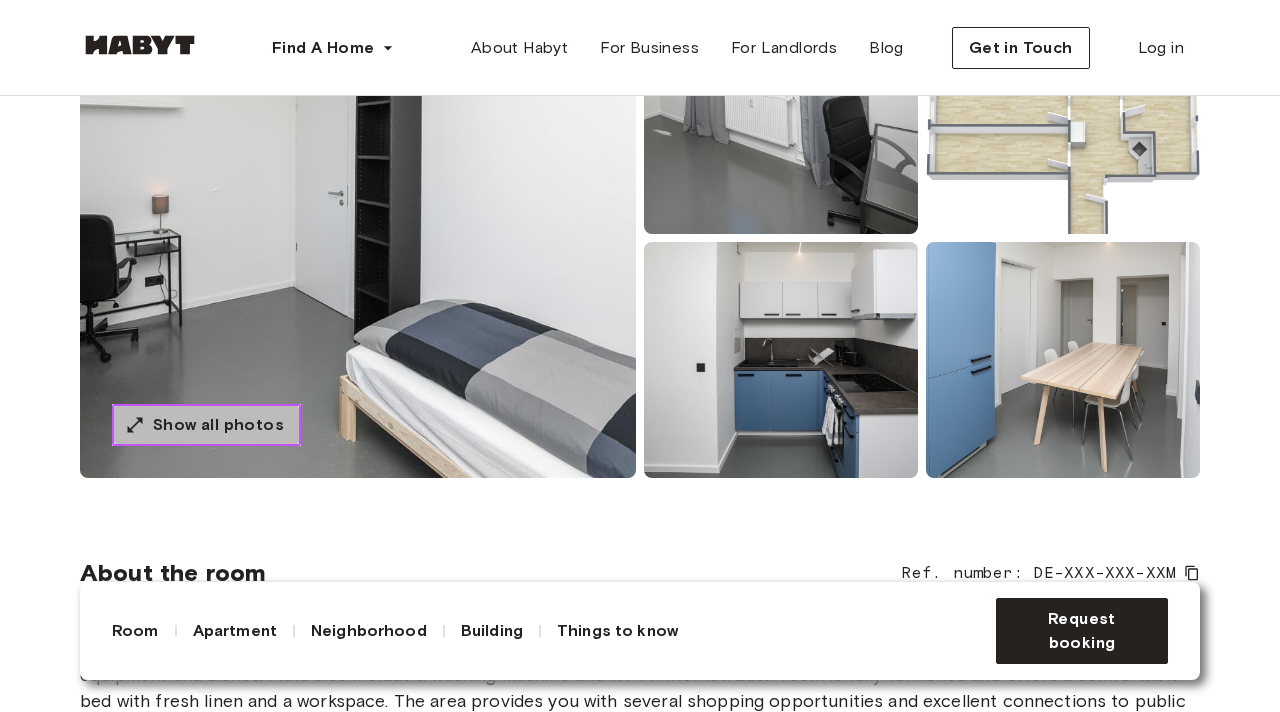 click on "Show all photos" at bounding box center [218, 425] 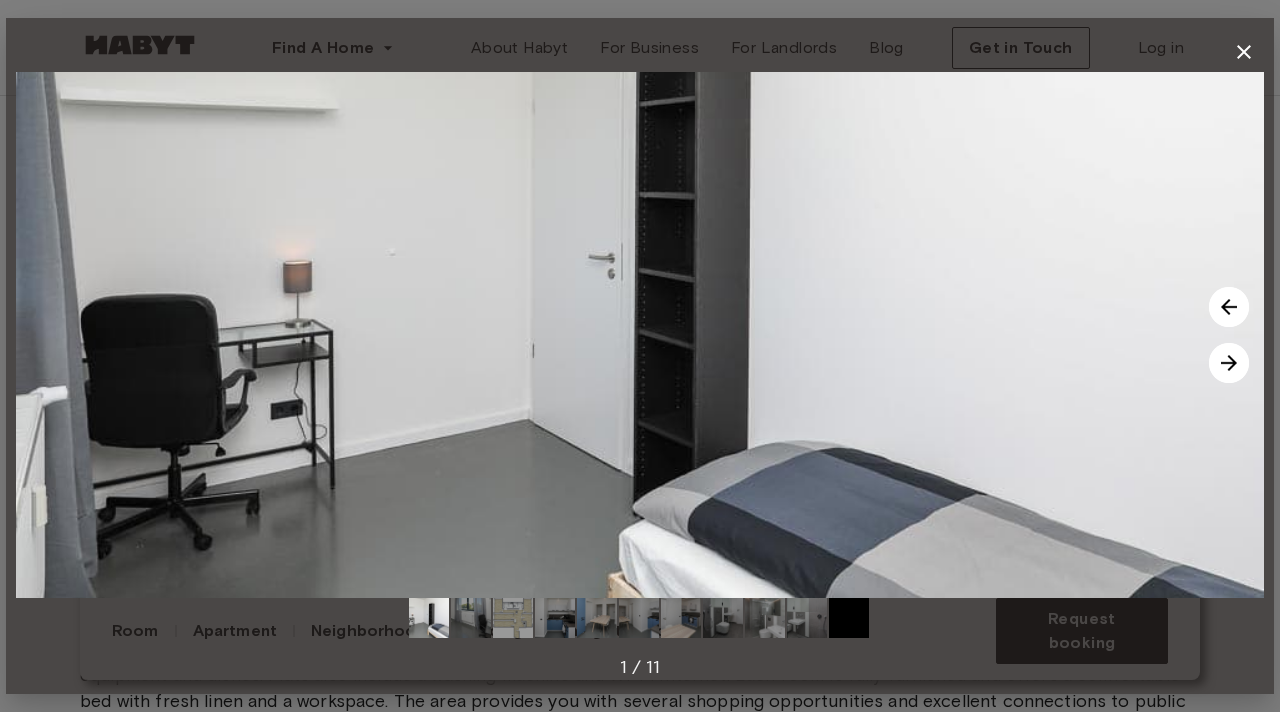click at bounding box center (1229, 307) 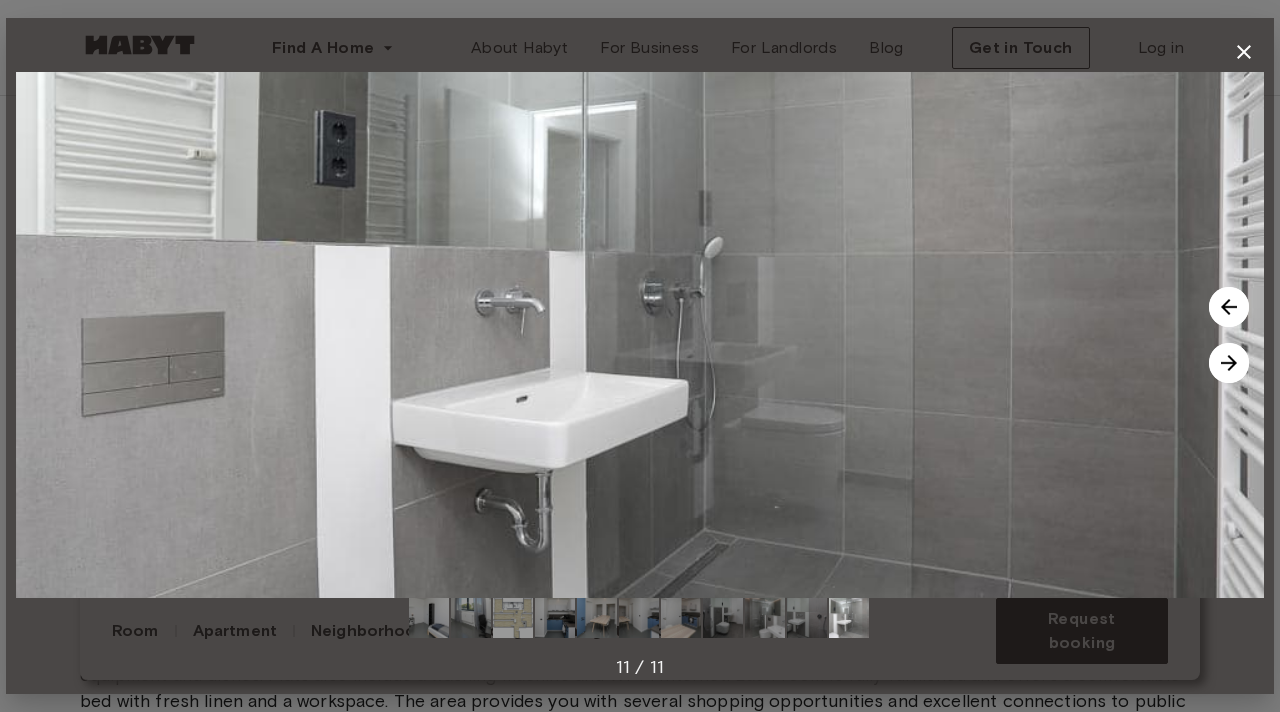 click at bounding box center [1229, 363] 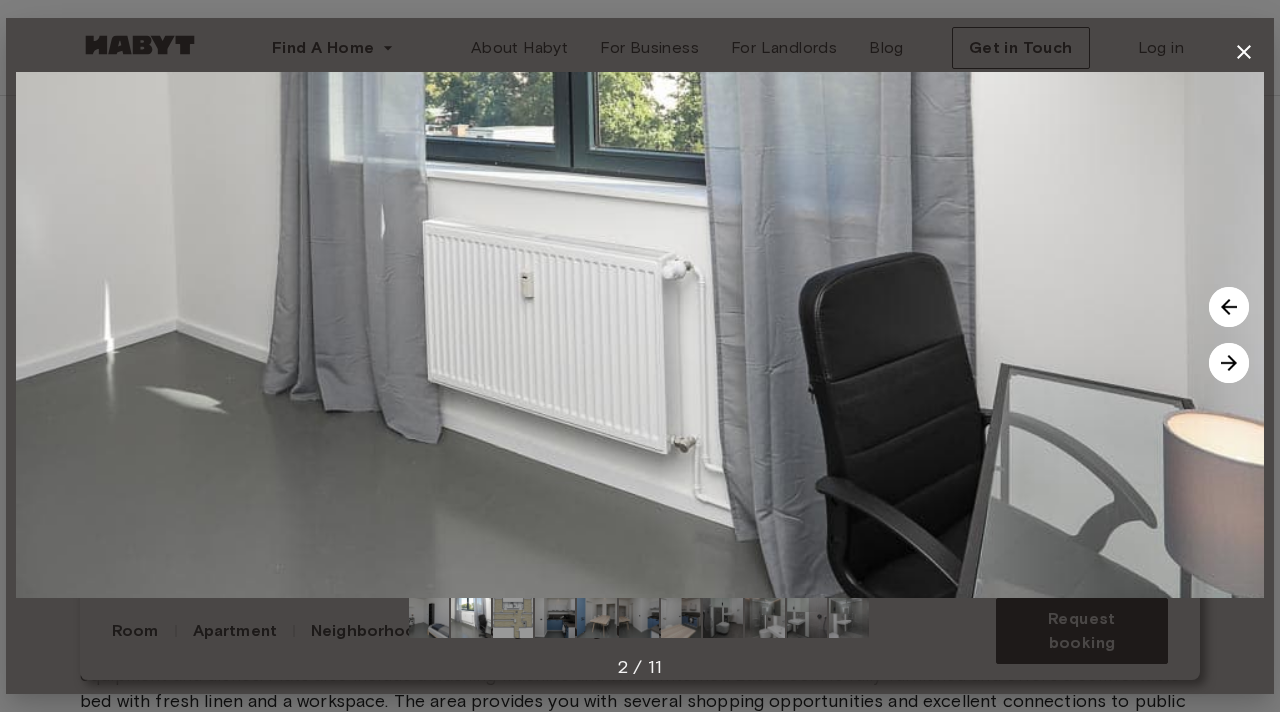 click at bounding box center (1229, 363) 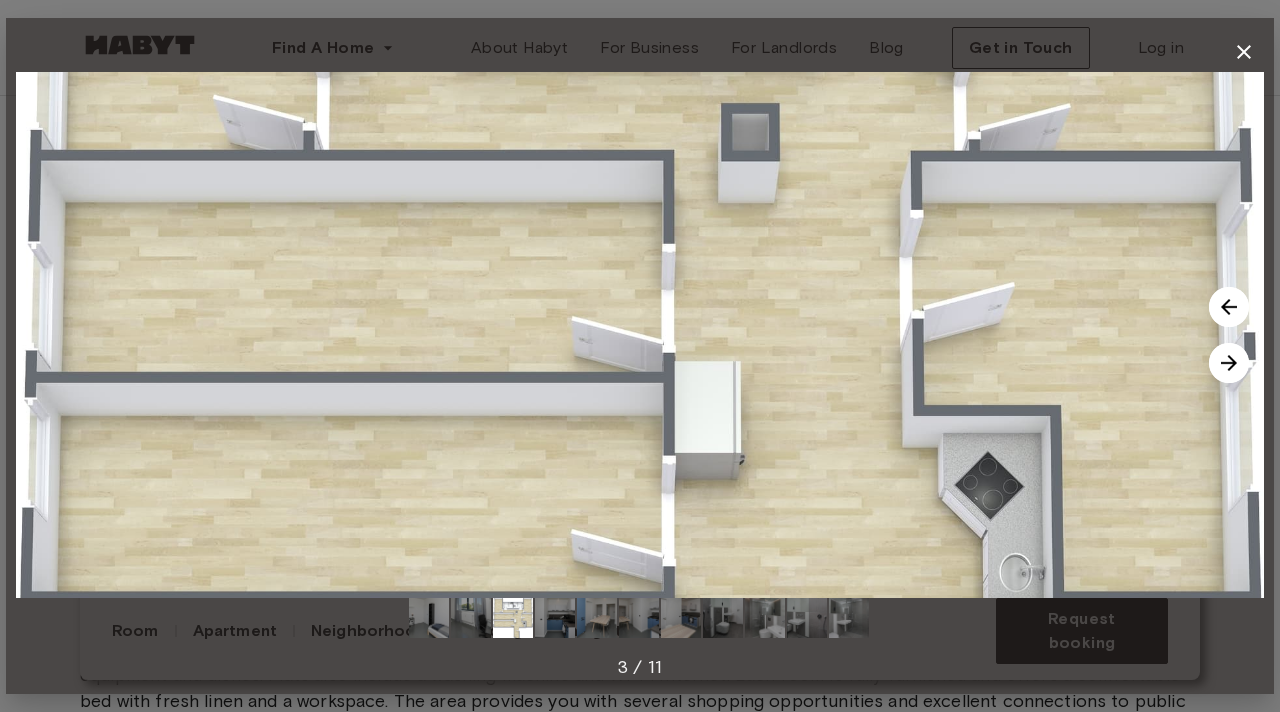 click at bounding box center (1229, 363) 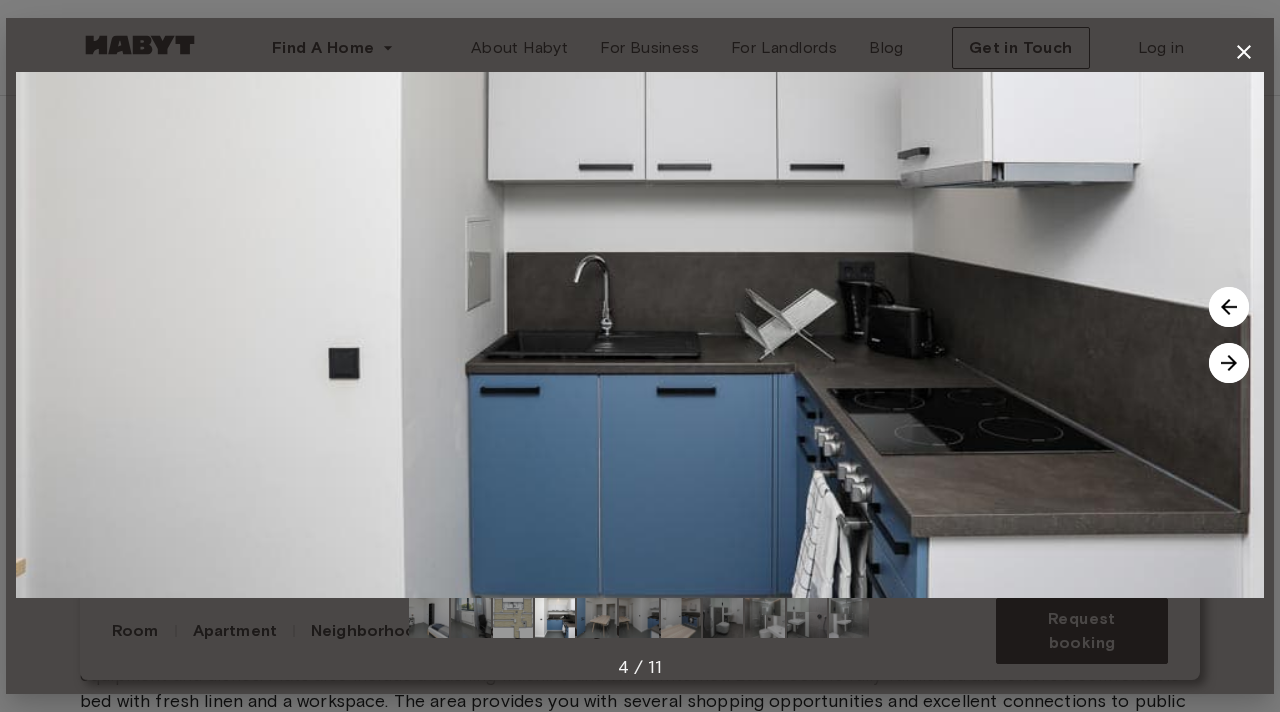 click at bounding box center [1229, 363] 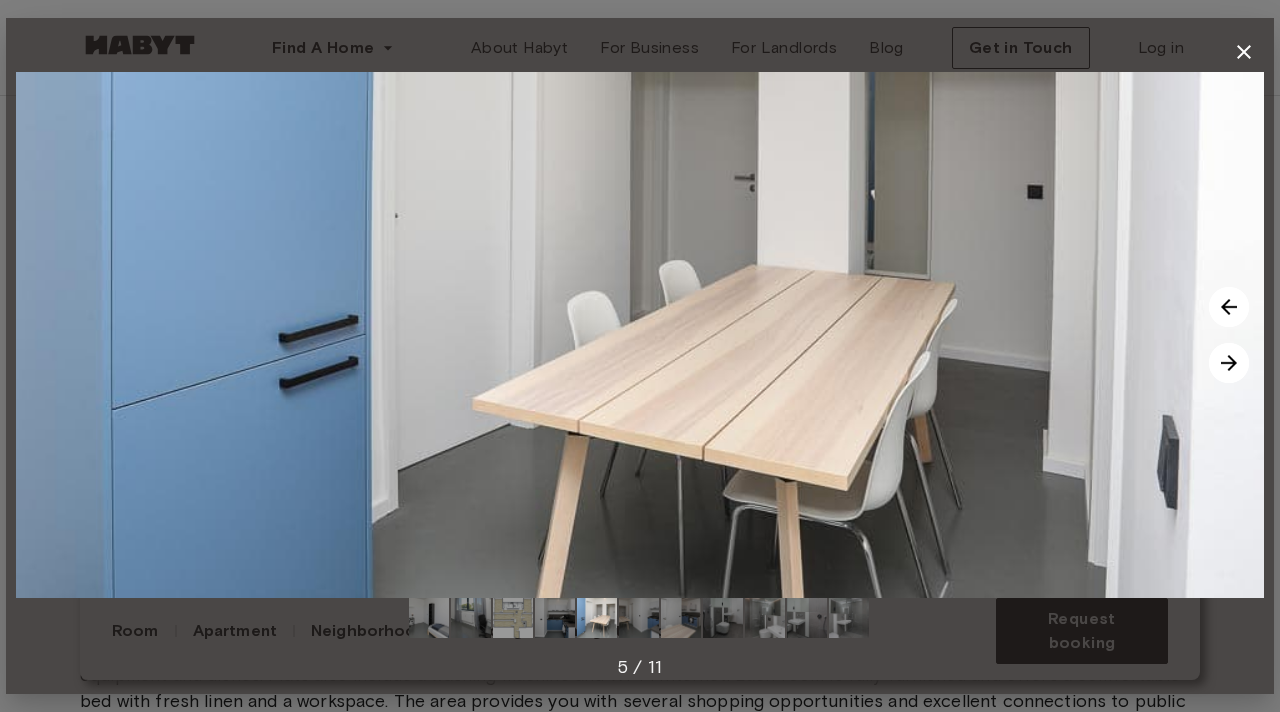 click at bounding box center [1229, 363] 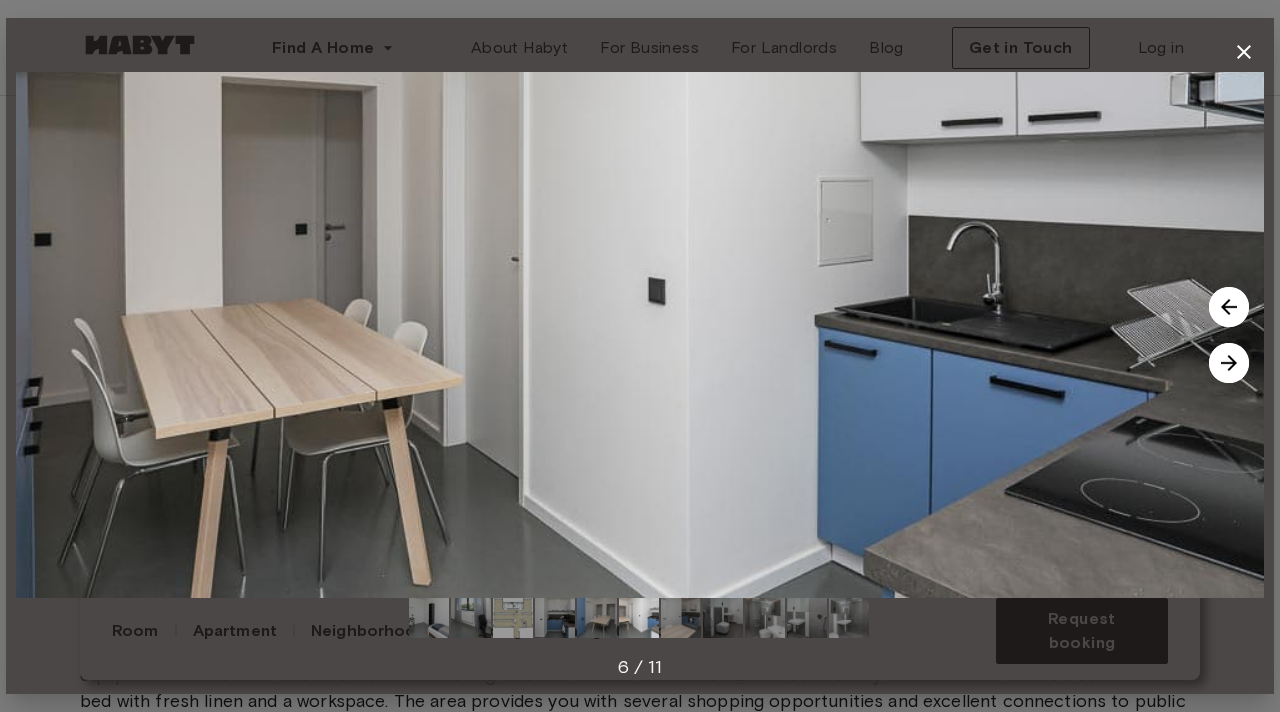 click at bounding box center [1229, 363] 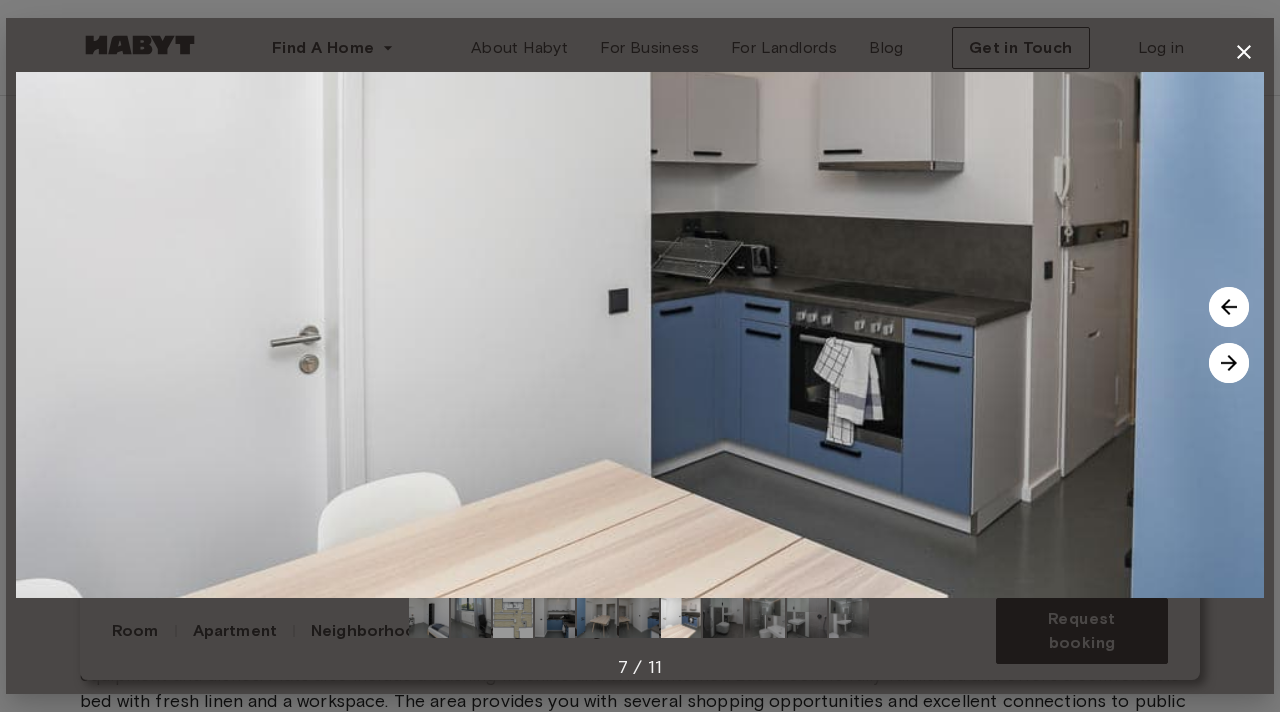 click at bounding box center [1229, 363] 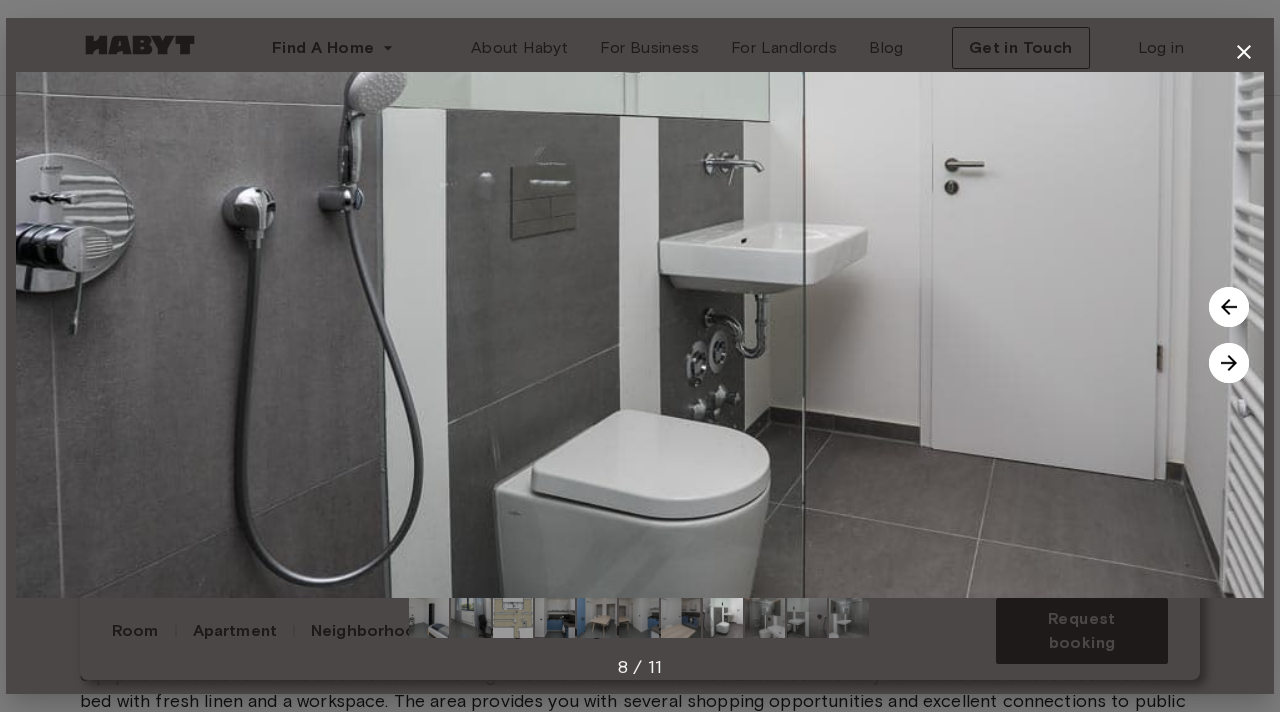 click at bounding box center [1229, 363] 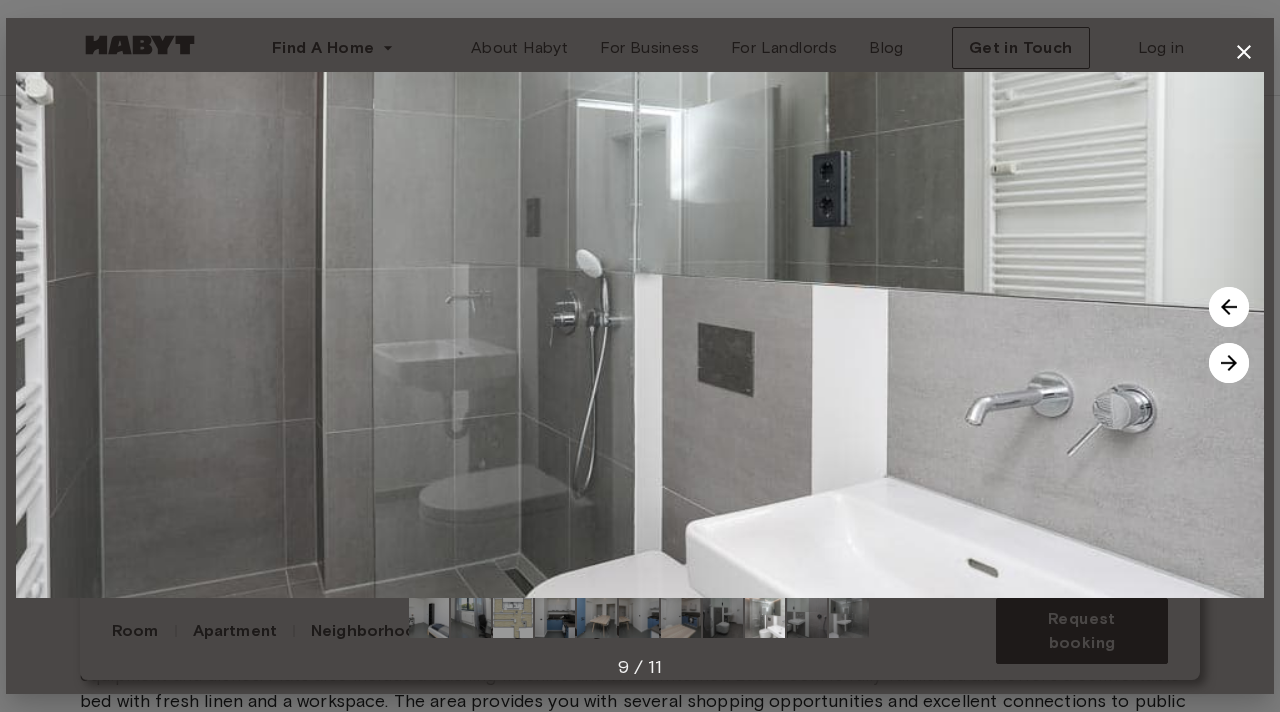 click at bounding box center (1229, 363) 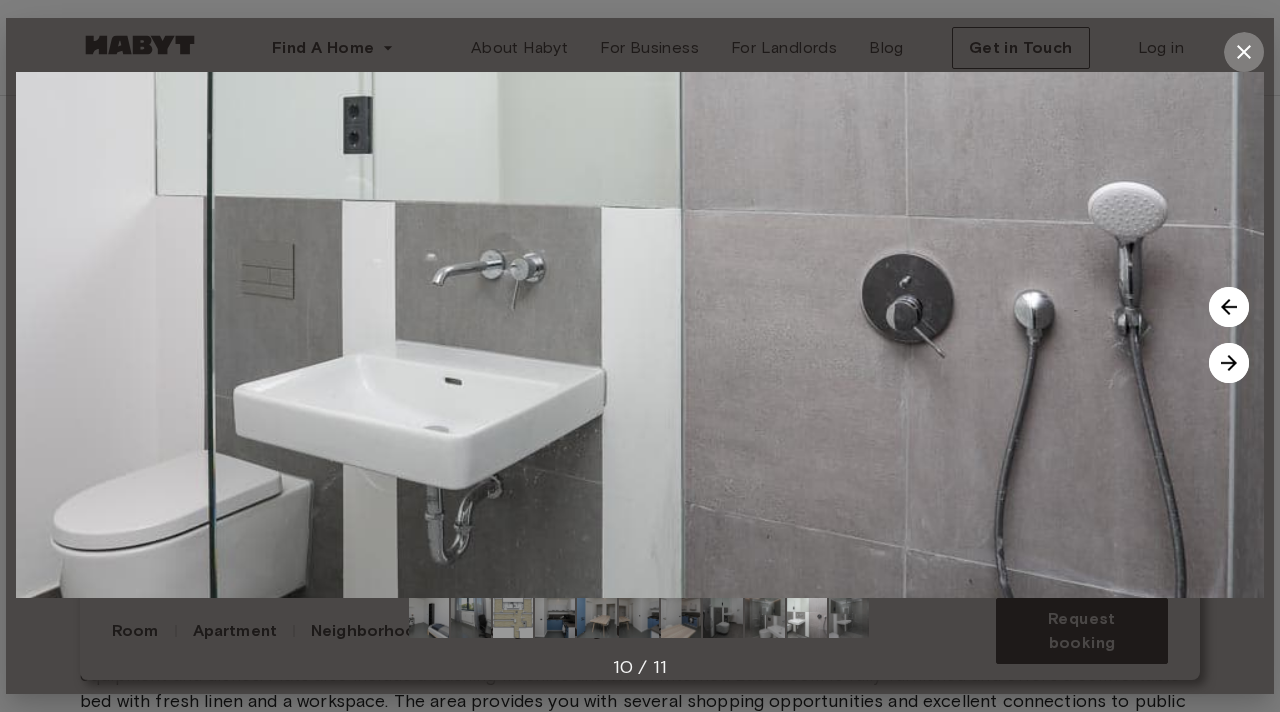 click 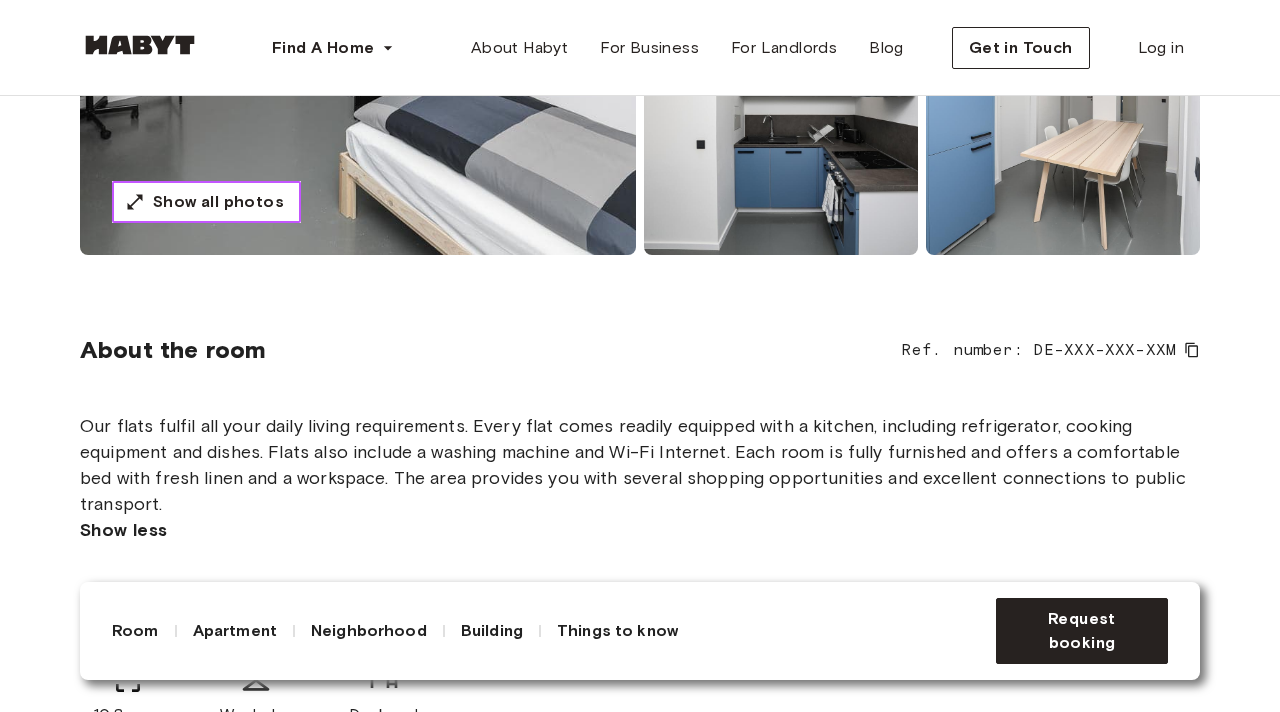 scroll, scrollTop: 299, scrollLeft: 0, axis: vertical 